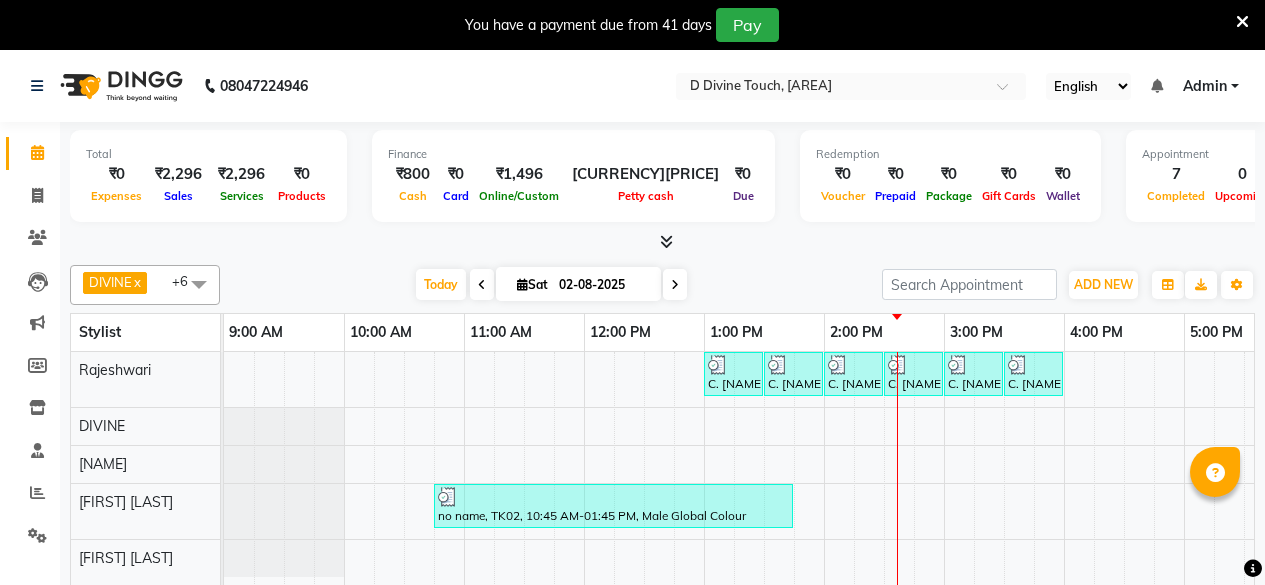 scroll, scrollTop: 50, scrollLeft: 0, axis: vertical 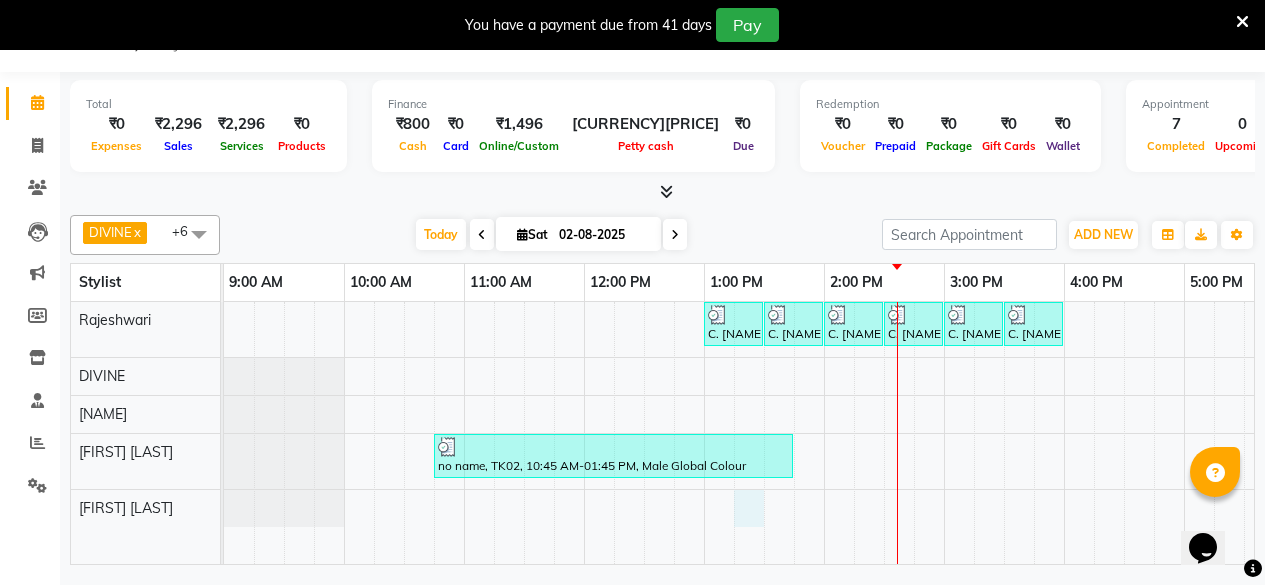 click on "C. [NAME] va, TK[NUMBER], [TIME]-[TIME], Waxing - Full Legs C. [NAME] va, TK[NUMBER], [TIME]-[TIME], Waxing - Full Arms C. [NAME] va, TK[NUMBER], [TIME]-[TIME], Bead Wax - Underarms C. [NAME] va, TK[NUMBER], [TIME]-[TIME], Waxing - Jawline/Upper Lip/Chin C. [NAME] va, TK[NUMBER], [TIME]-[TIME], Threading - Side Lock/Forehead C. [NAME] va, TK[NUMBER], [TIME]-[TIME], Threading-Upper Lip no name, TK[NUMBER], [TIME]-[TIME], Male Global Colour" at bounding box center (1004, 433) 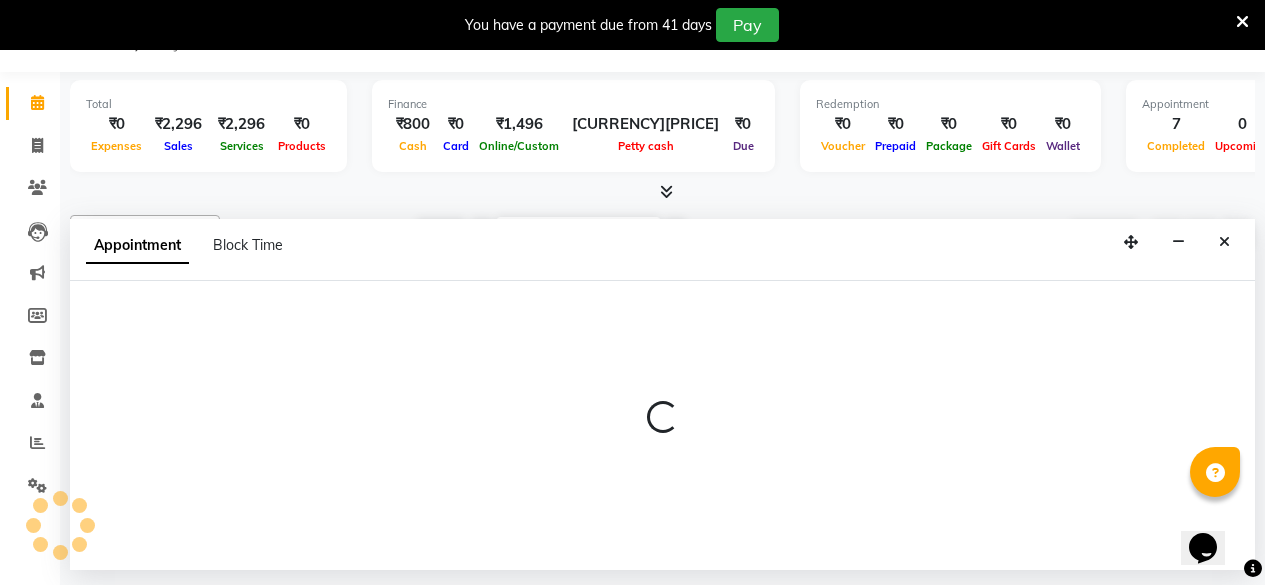 select on "85207" 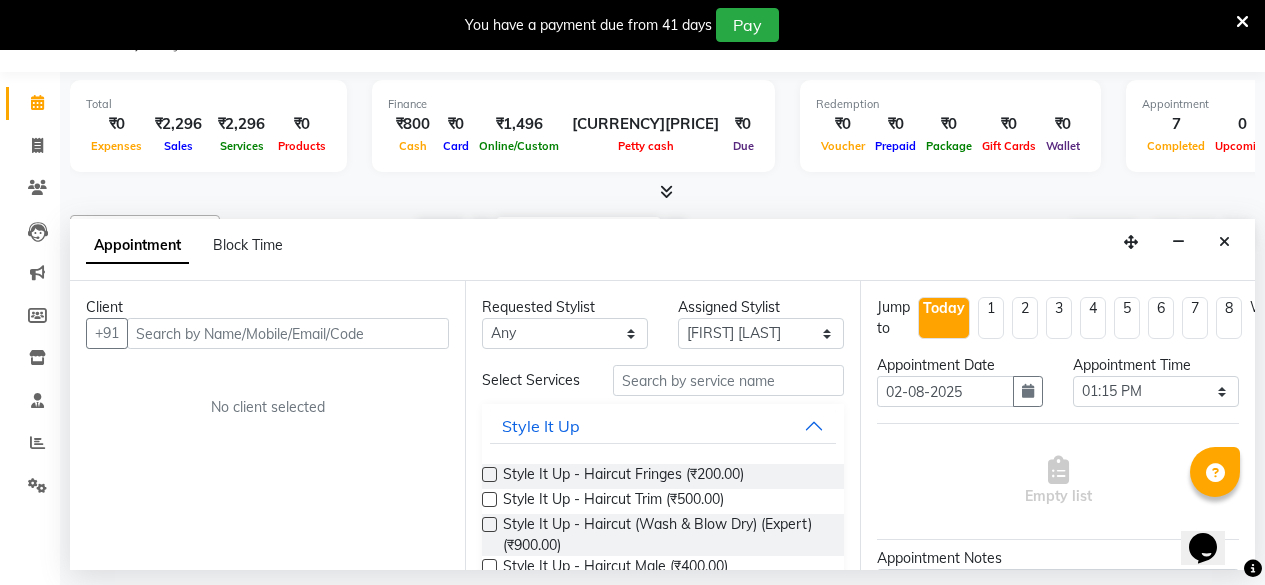 click at bounding box center [288, 333] 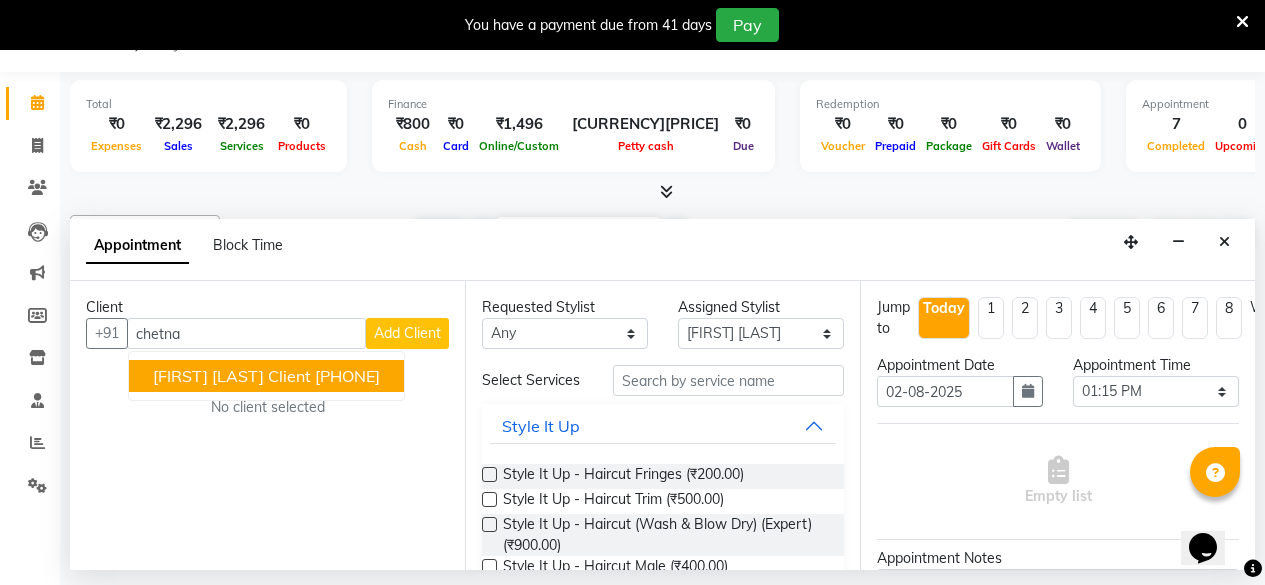 click on "[FIRST] [LAST] Client" at bounding box center (232, 376) 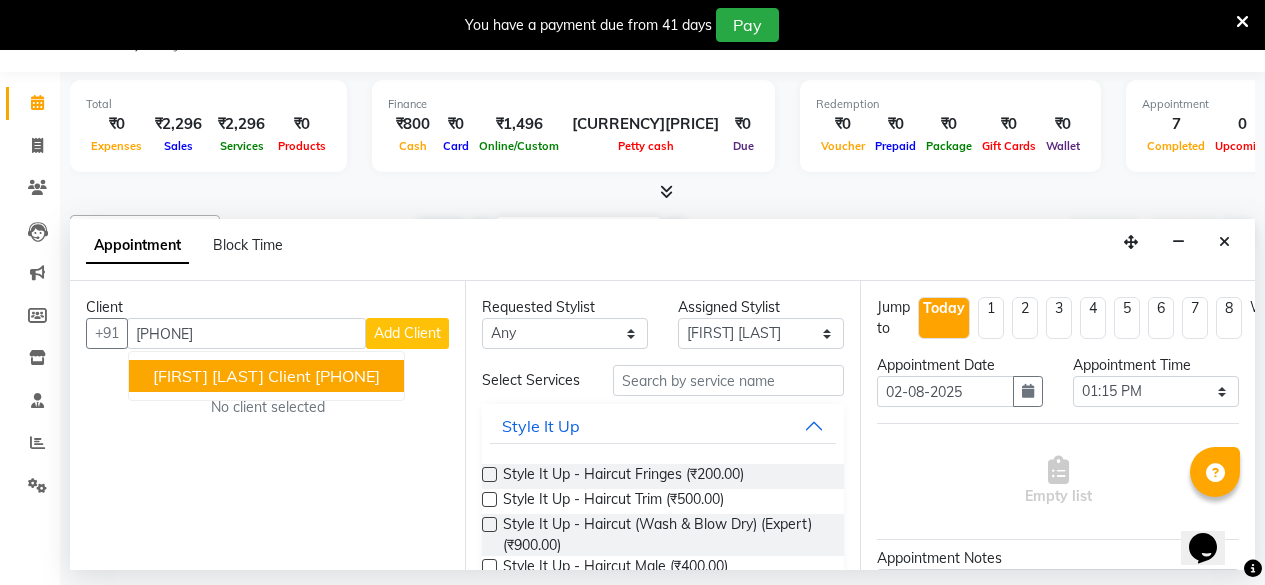 type on "[PHONE]" 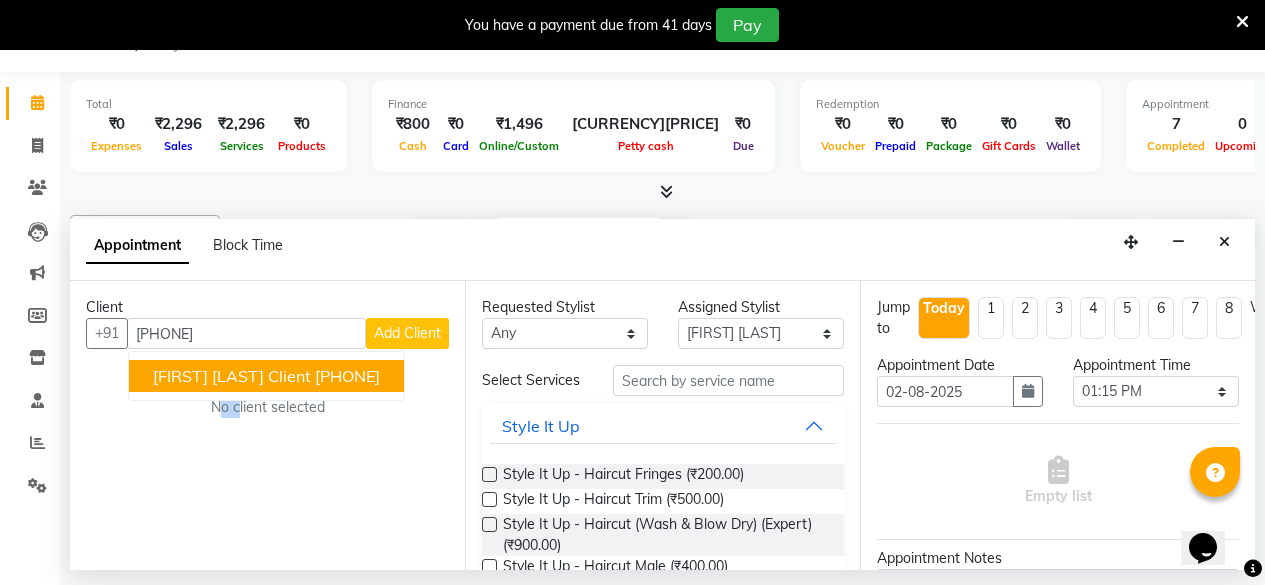 click on "Client +[COUNTRY_CODE] [PHONE] [FIRST] [LAST] Client [PHONE] Add Client No client selected" at bounding box center [267, 425] 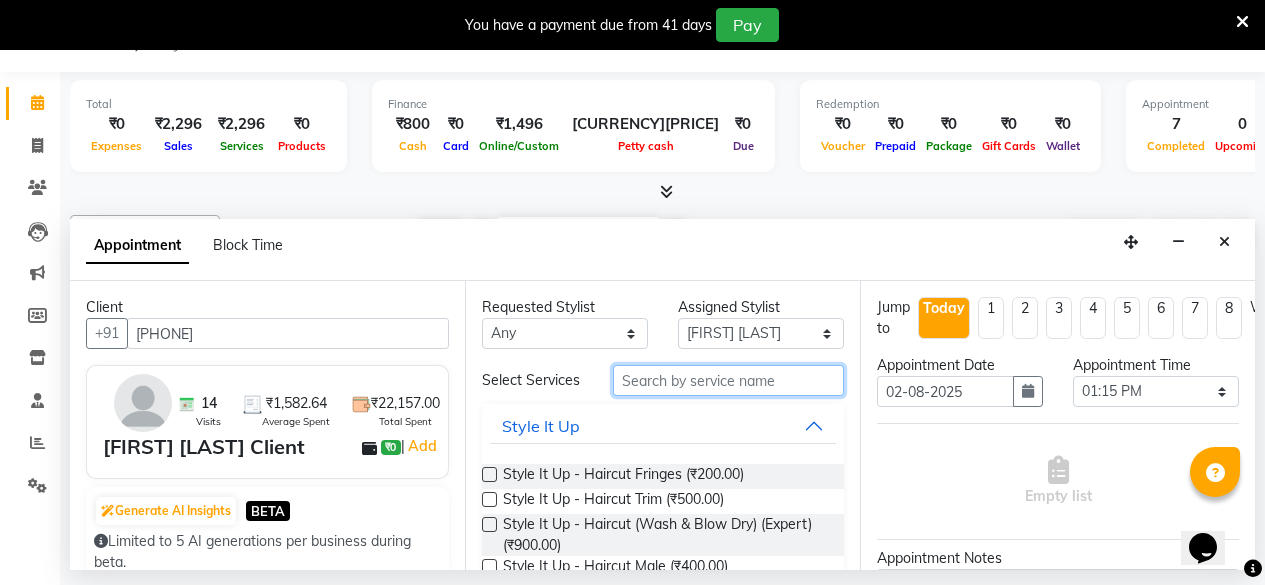 click at bounding box center (728, 380) 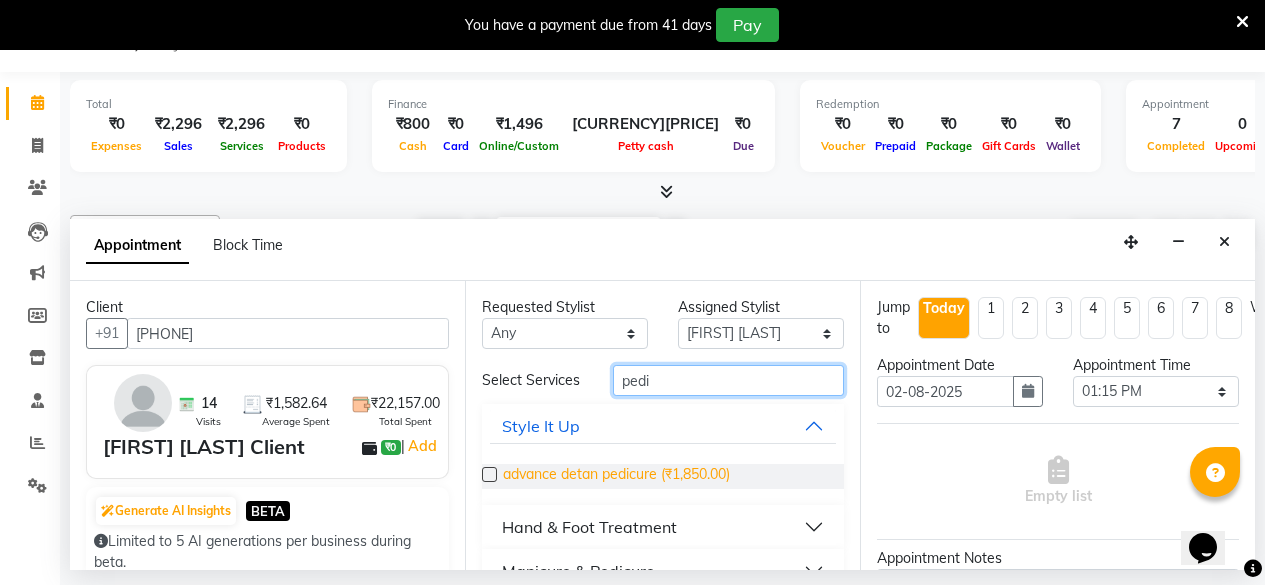 scroll, scrollTop: 50, scrollLeft: 0, axis: vertical 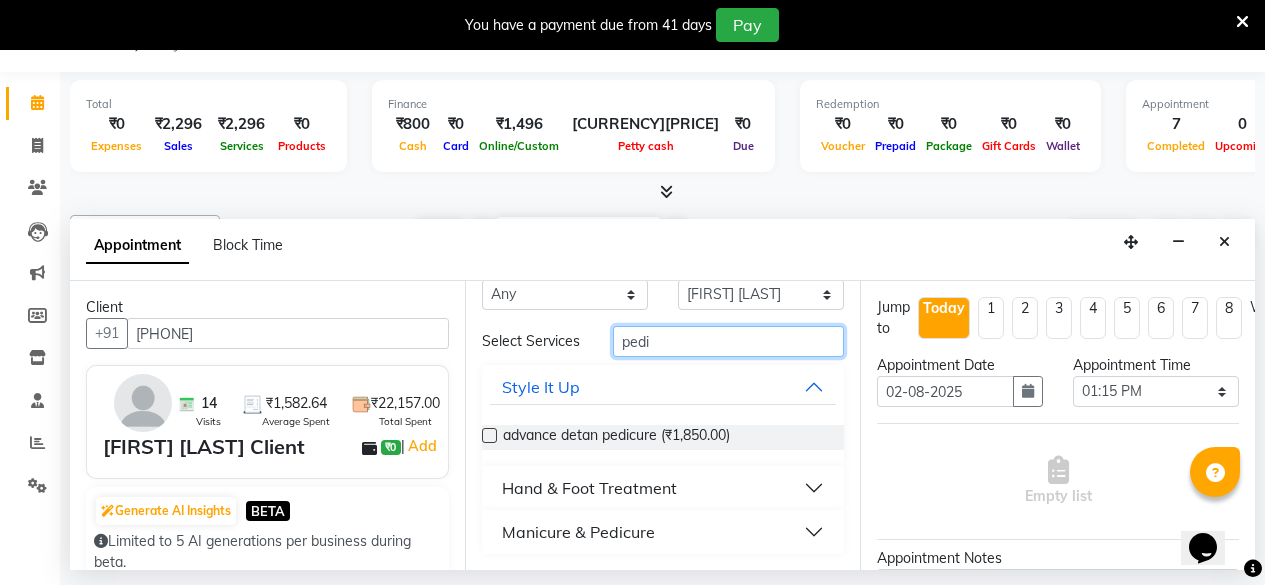 type on "pedi" 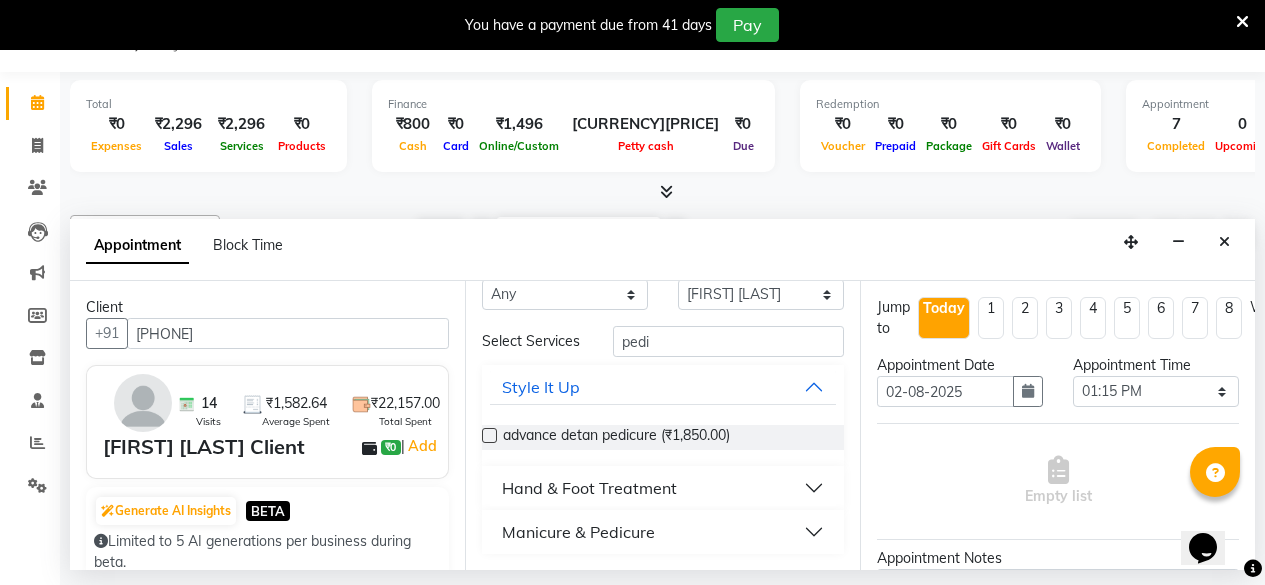 click on "Hand & Foot Treatment" at bounding box center (663, 488) 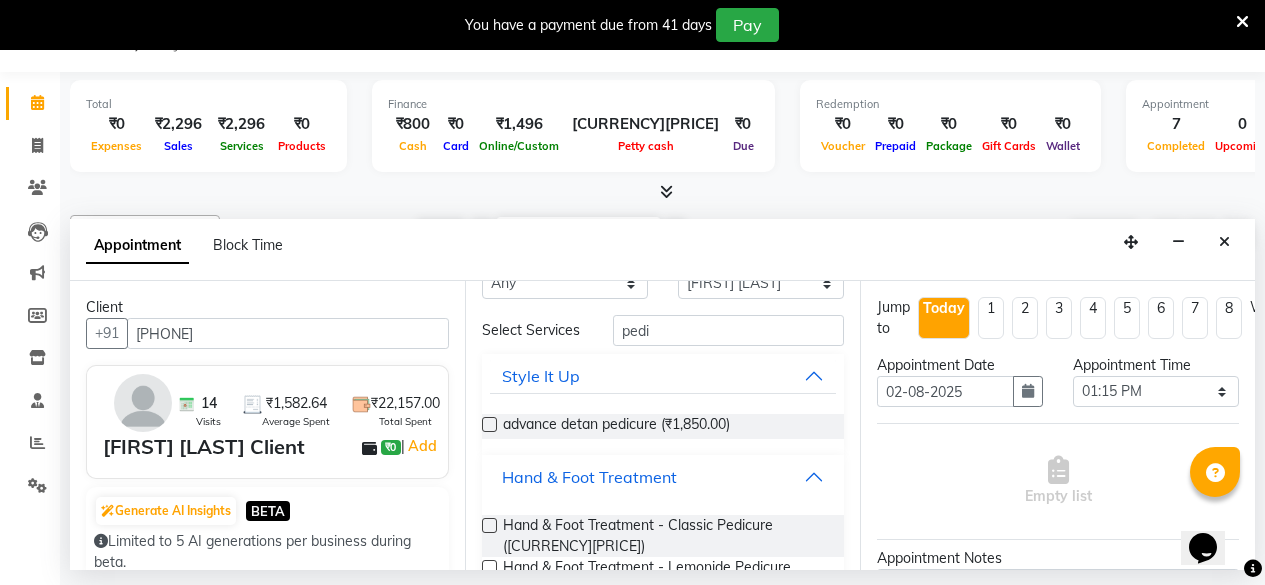 scroll, scrollTop: 208, scrollLeft: 0, axis: vertical 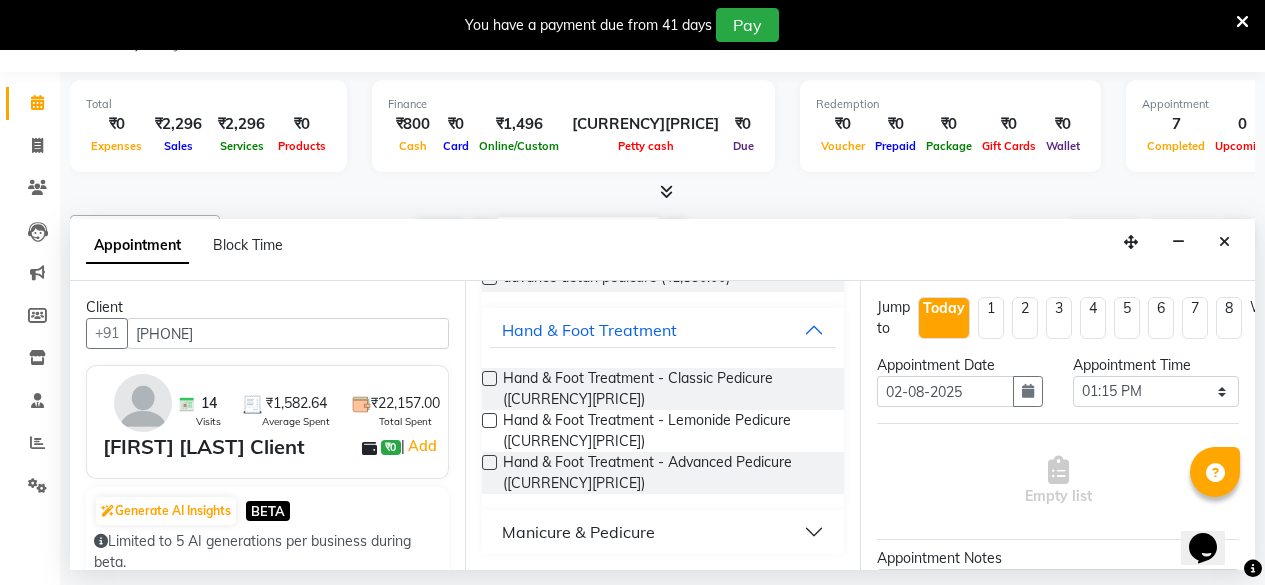 click on "Manicure & Pedicure" at bounding box center [663, 532] 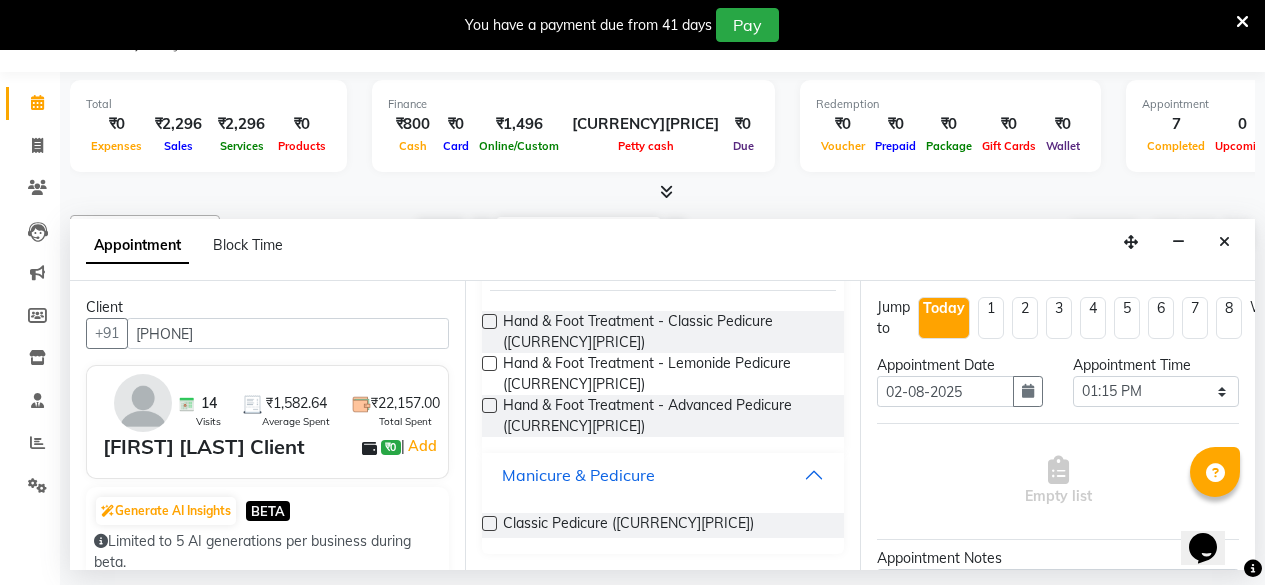 scroll, scrollTop: 165, scrollLeft: 0, axis: vertical 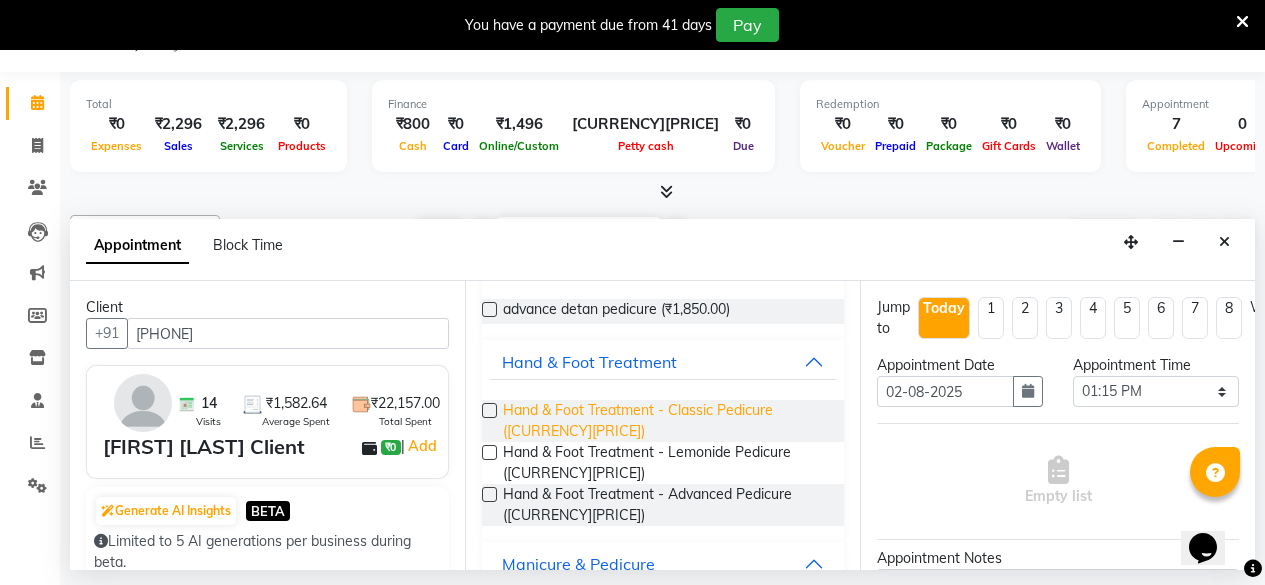 click on "Hand & Foot Treatment - Classic Pedicure ([CURRENCY][PRICE])" at bounding box center (665, 421) 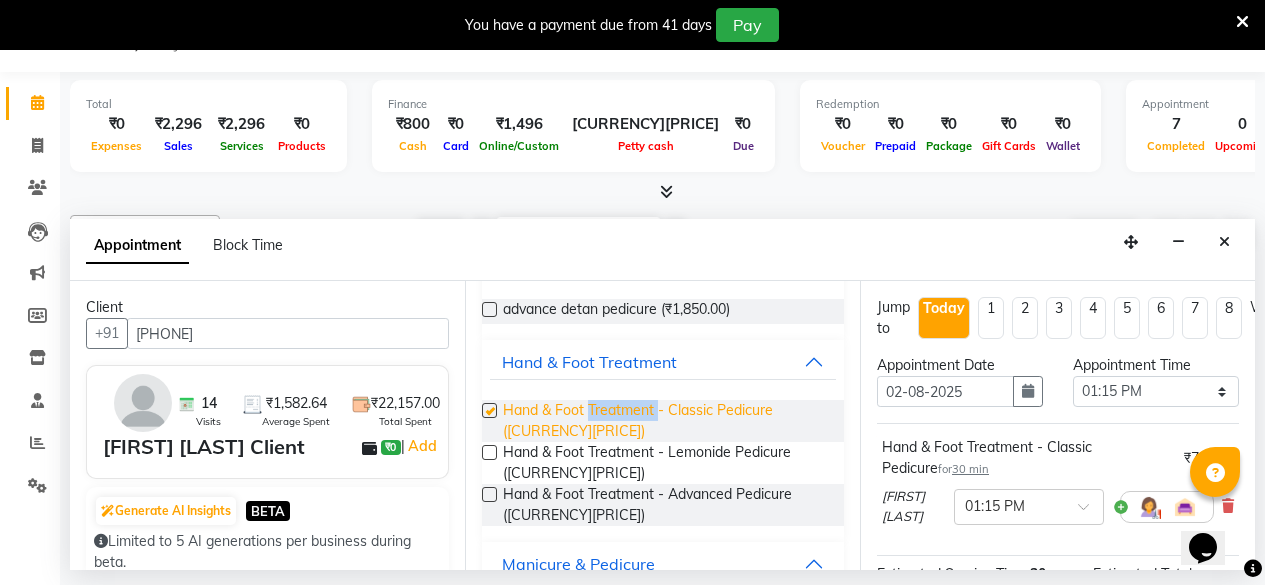 click on "Hand & Foot Treatment - Classic Pedicure ([CURRENCY][PRICE])" at bounding box center (665, 421) 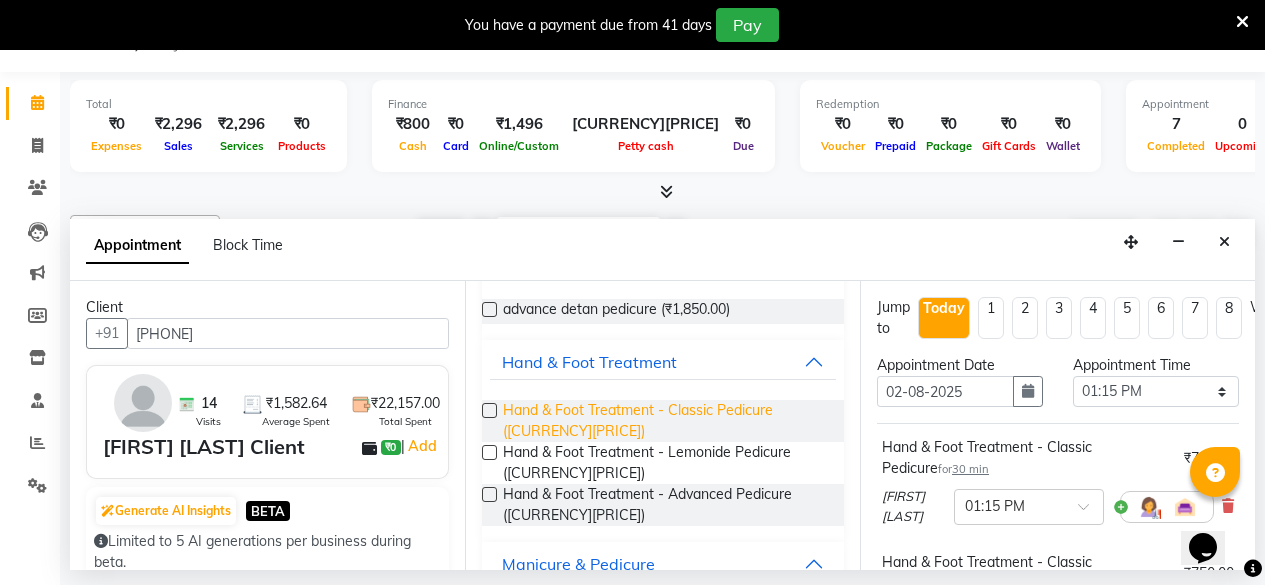 click on "Hand & Foot Treatment - Classic Pedicure ([CURRENCY][PRICE])" at bounding box center [665, 421] 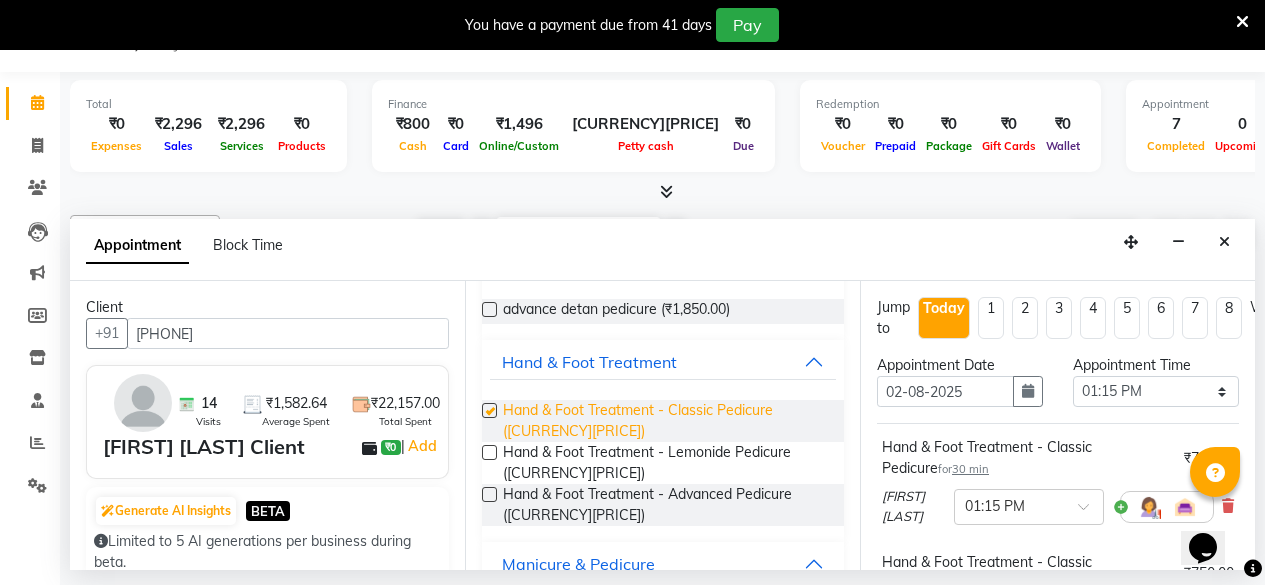 checkbox on "false" 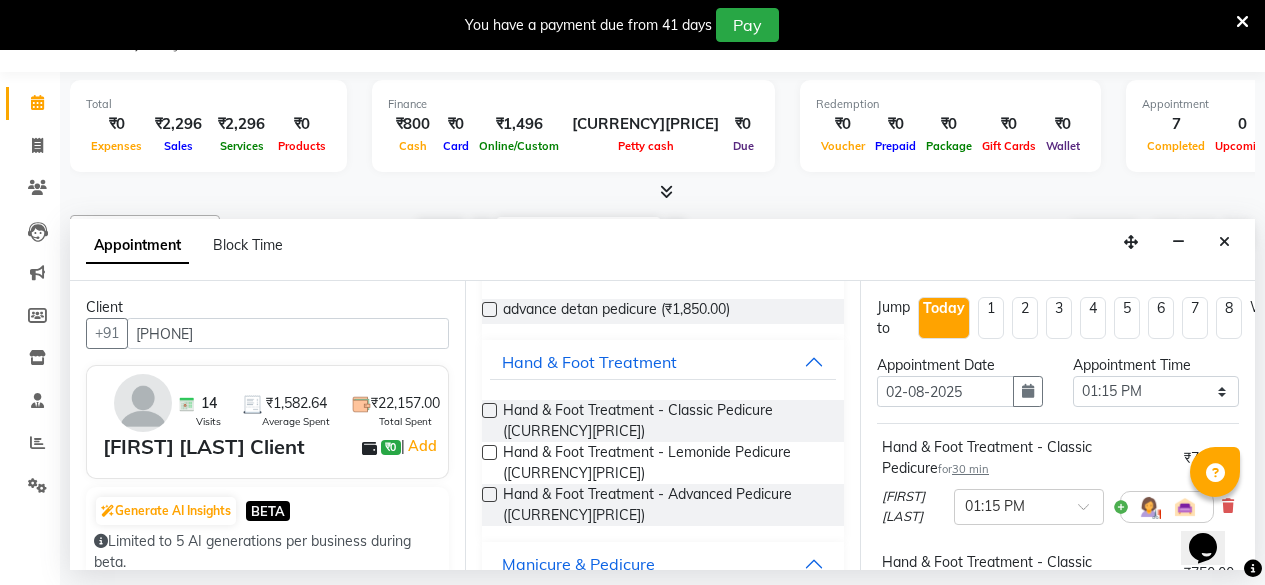 scroll, scrollTop: 527, scrollLeft: 0, axis: vertical 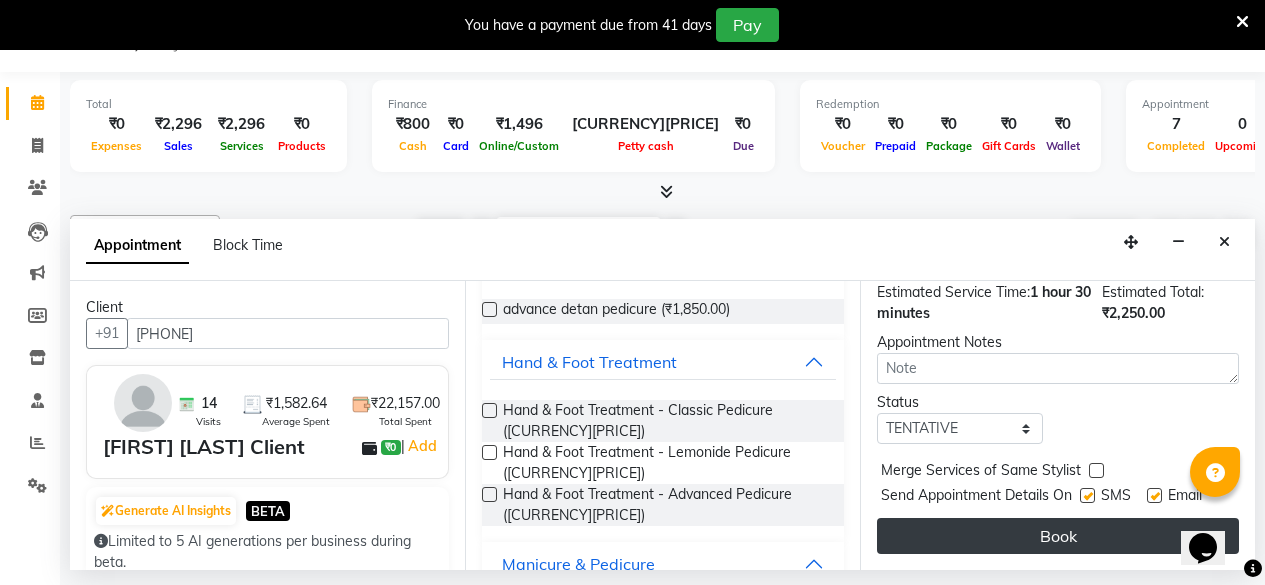 click on "Book" at bounding box center [1058, 536] 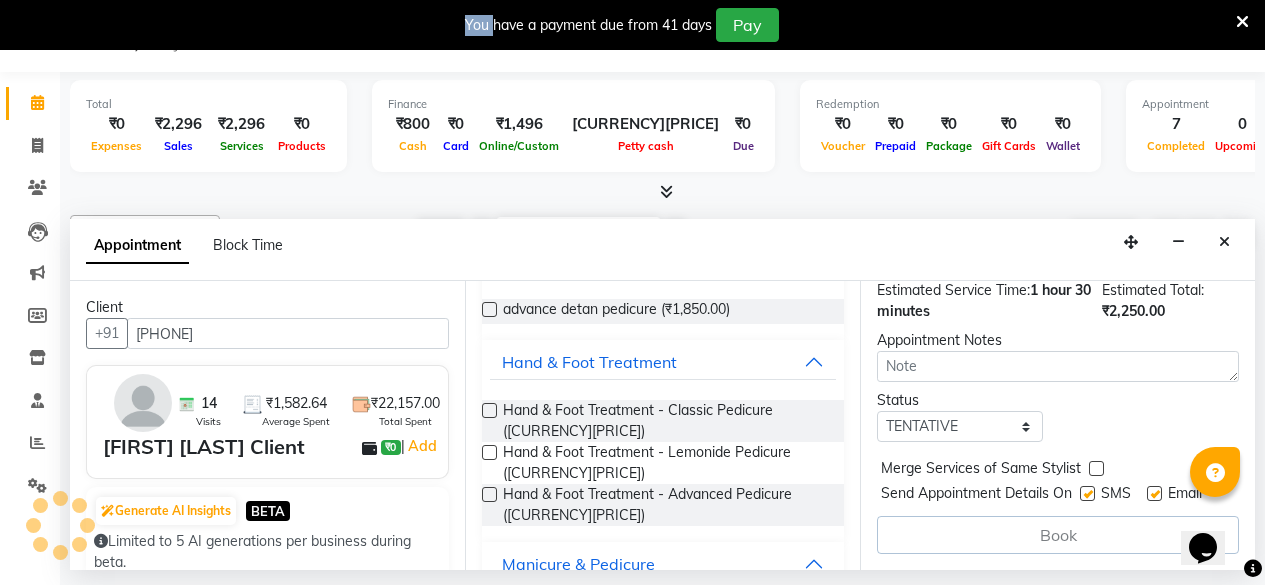 click on "Book" at bounding box center (1058, 535) 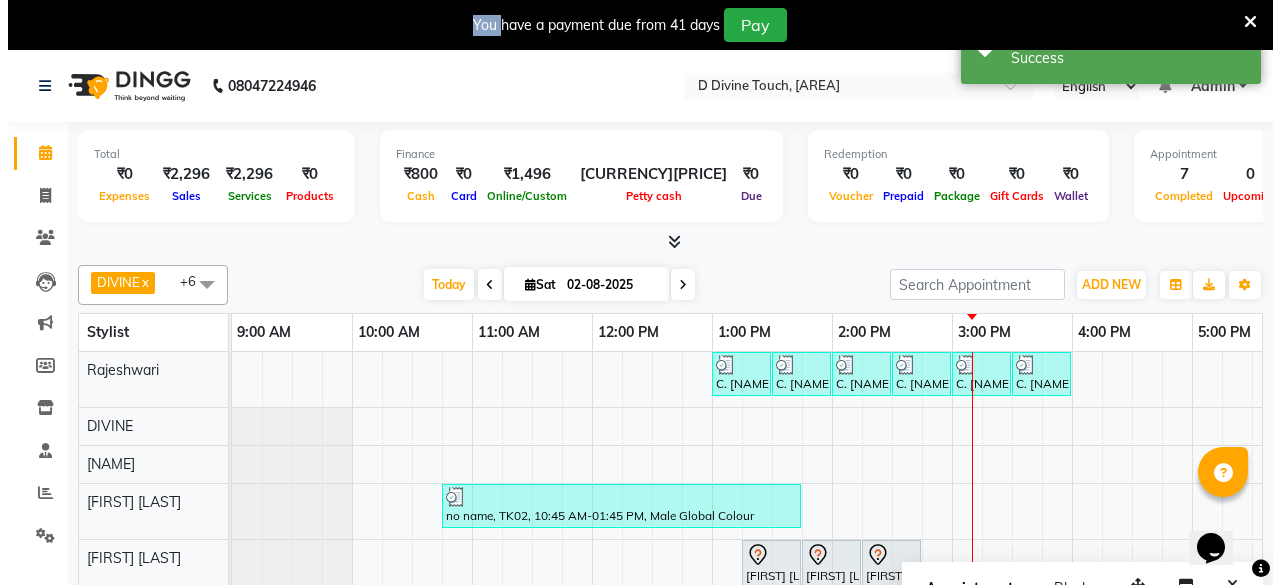 scroll, scrollTop: 50, scrollLeft: 0, axis: vertical 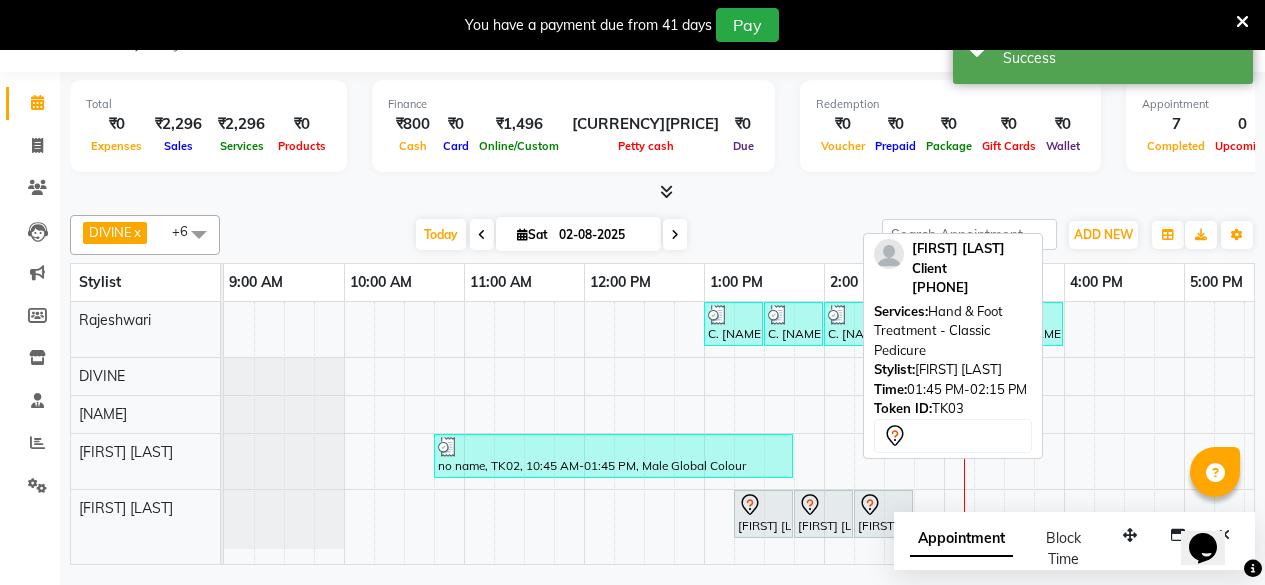 click on "[FIRST] [LAST] Client, TK[NUMBER], [TIME]-[TIME], Hand & Foot Treatment - Classic Pedicure" at bounding box center [823, 514] 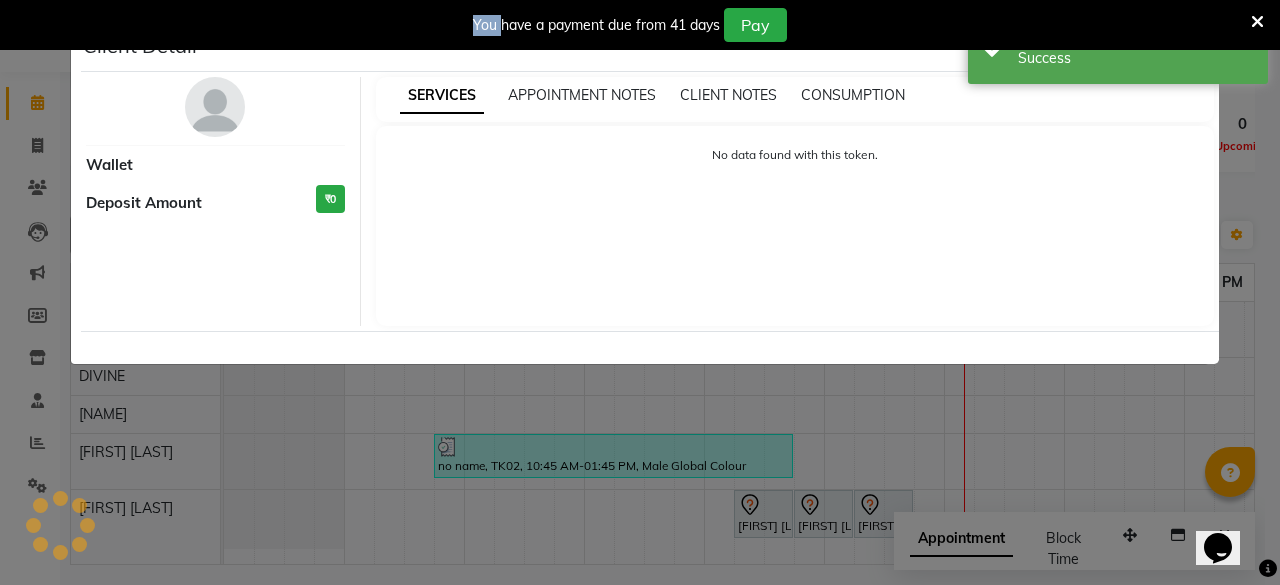 select on "7" 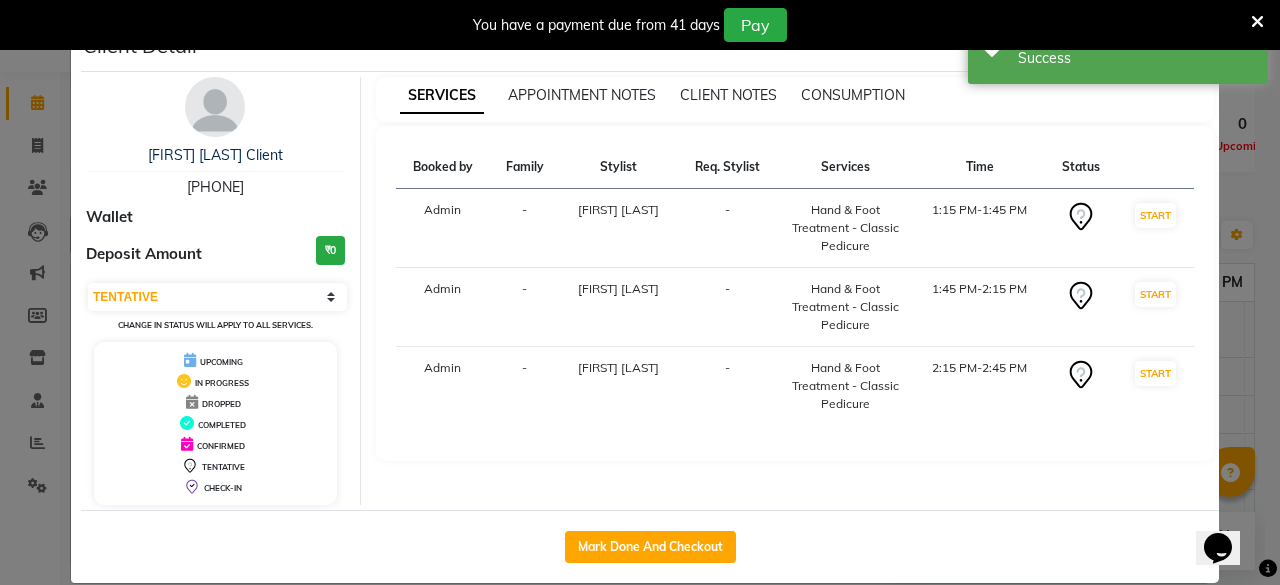 click on "Mark Done And Checkout" 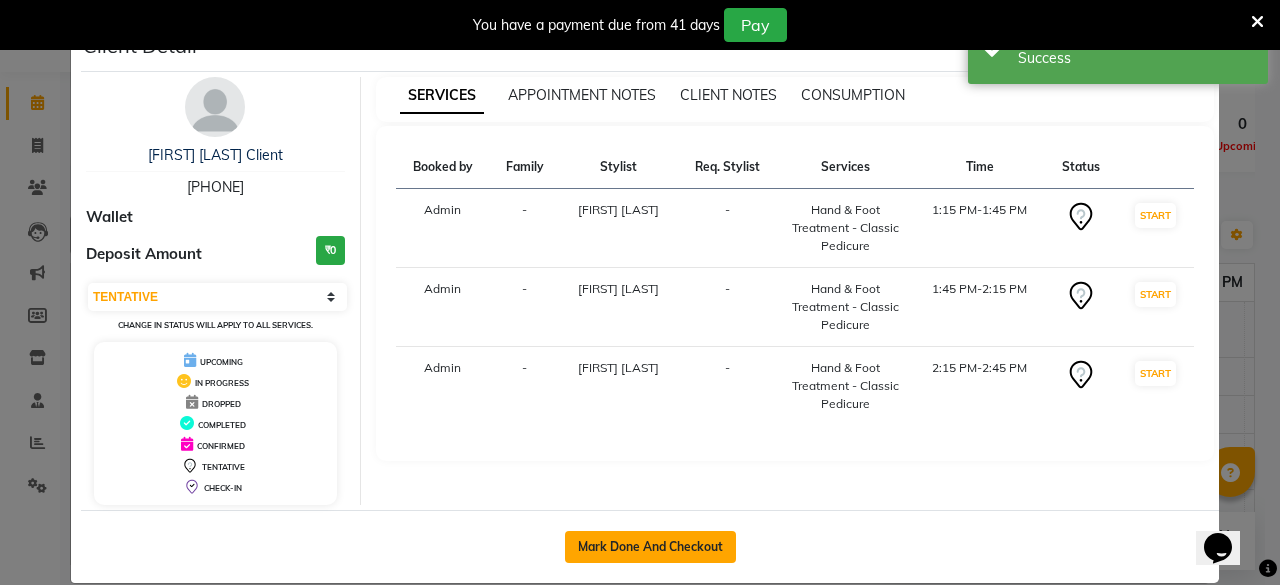 click on "Mark Done And Checkout" 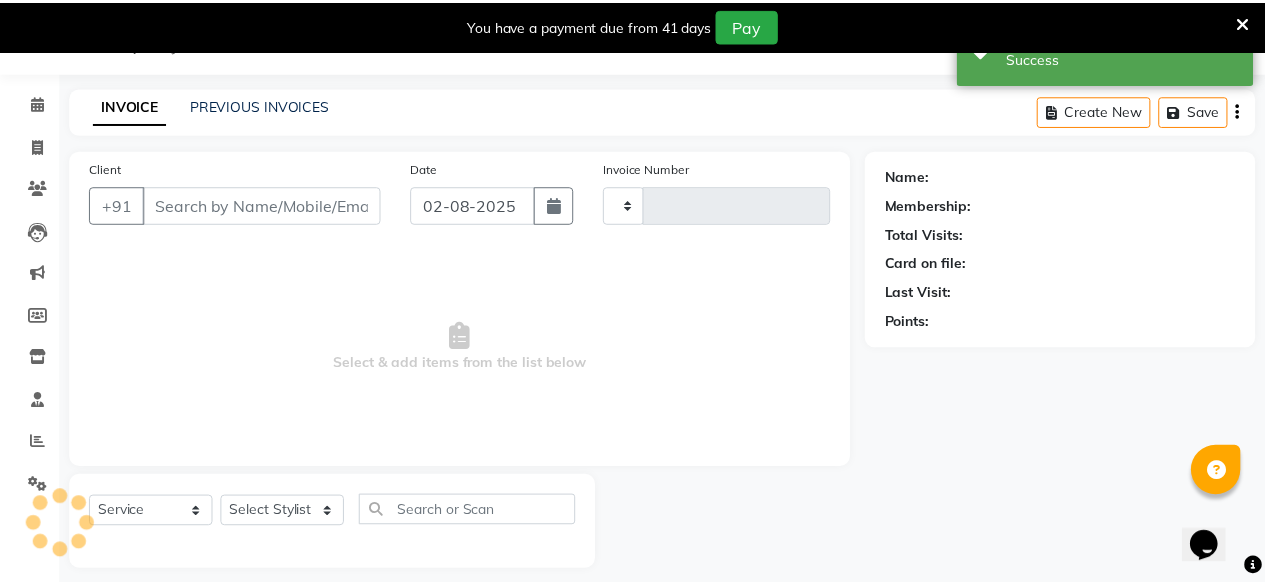scroll, scrollTop: 0, scrollLeft: 0, axis: both 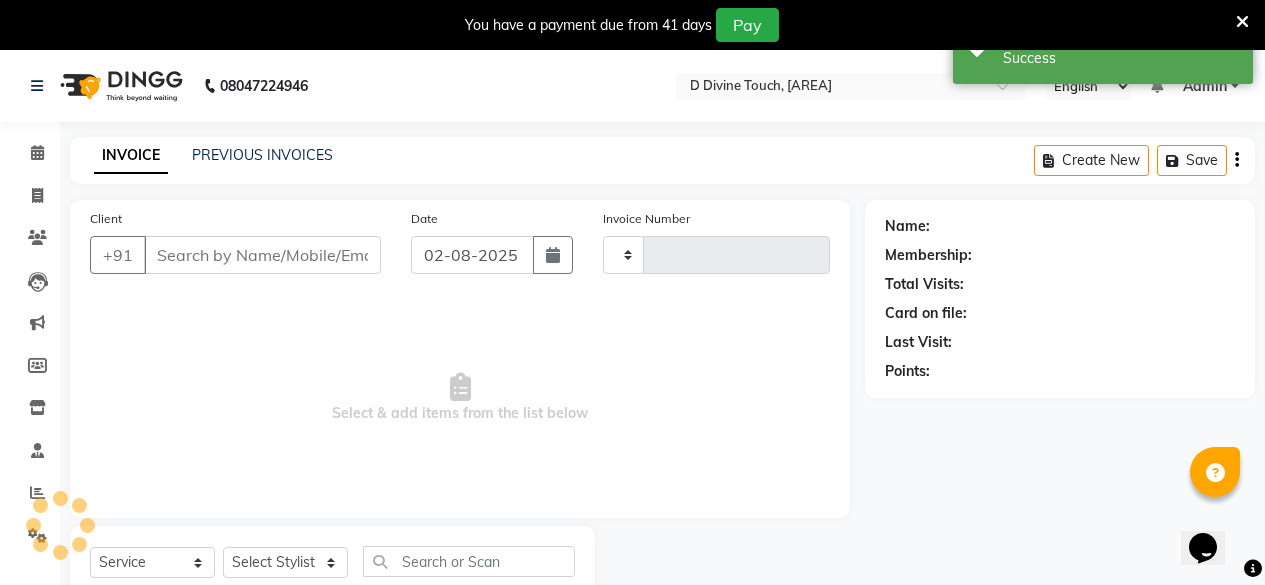 type on "0445" 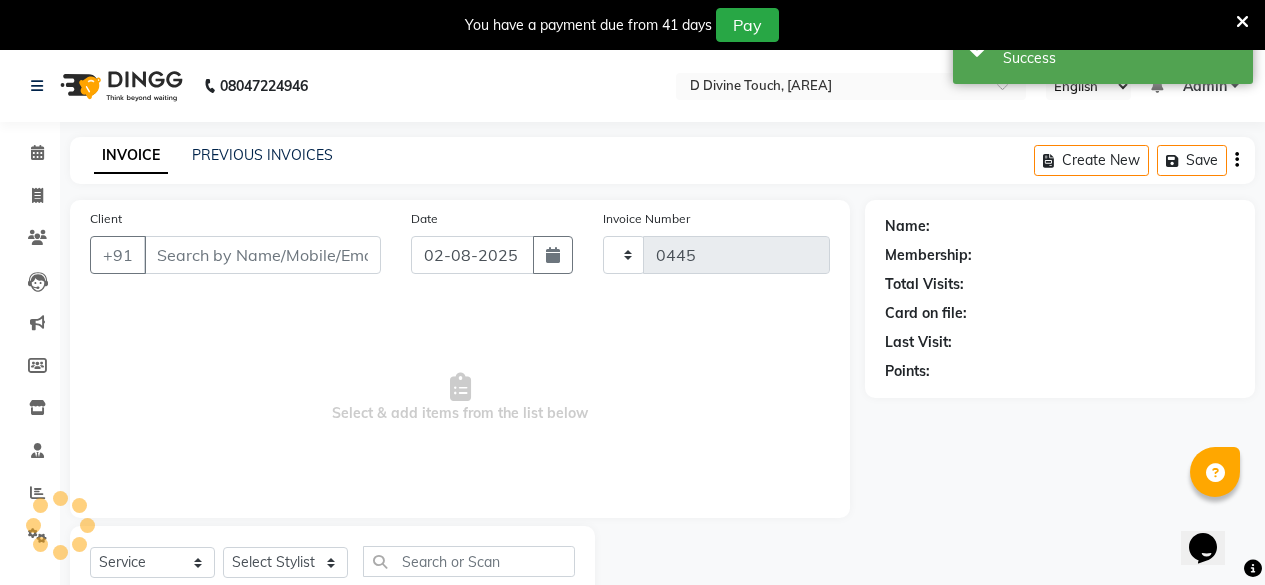 select on "5314" 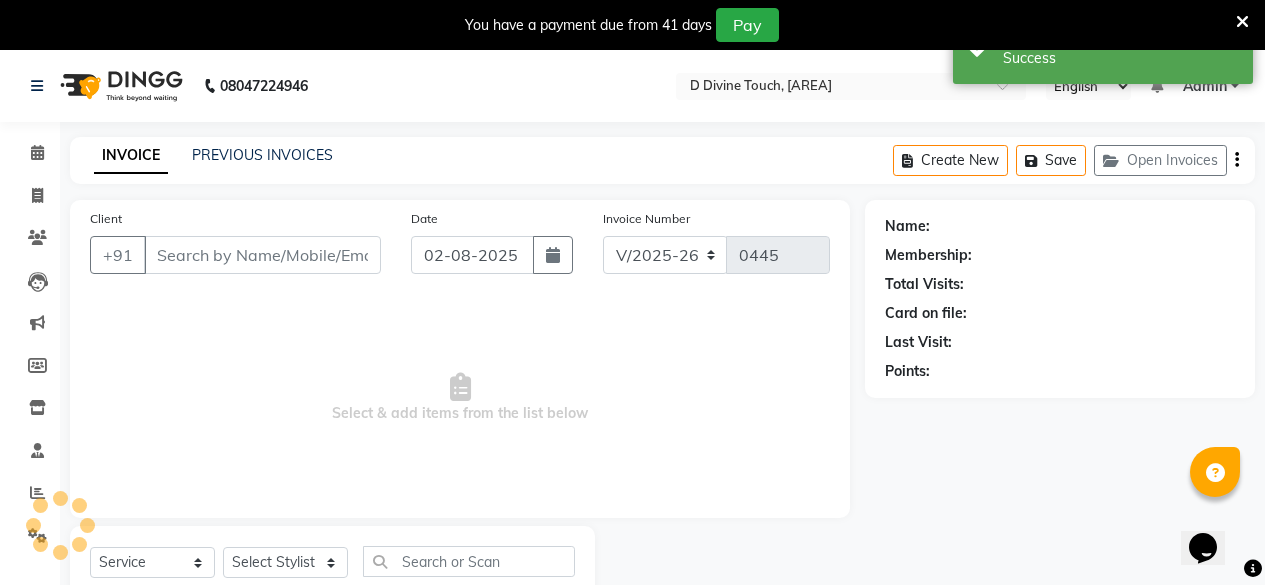 type on "[PHONE]" 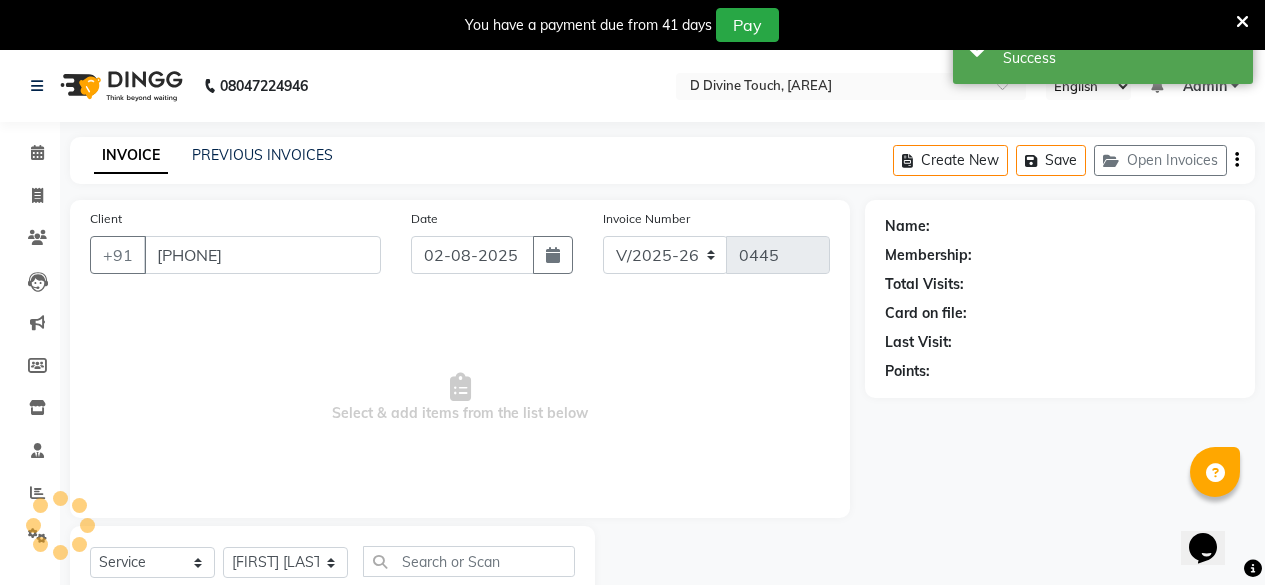select on "1: Object" 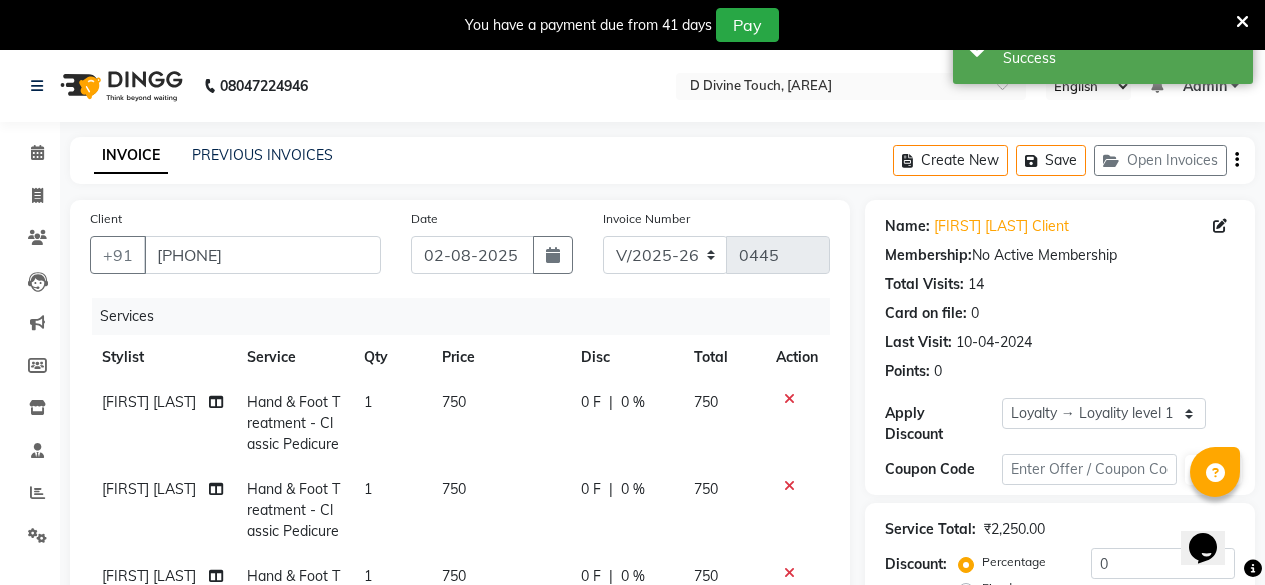 click 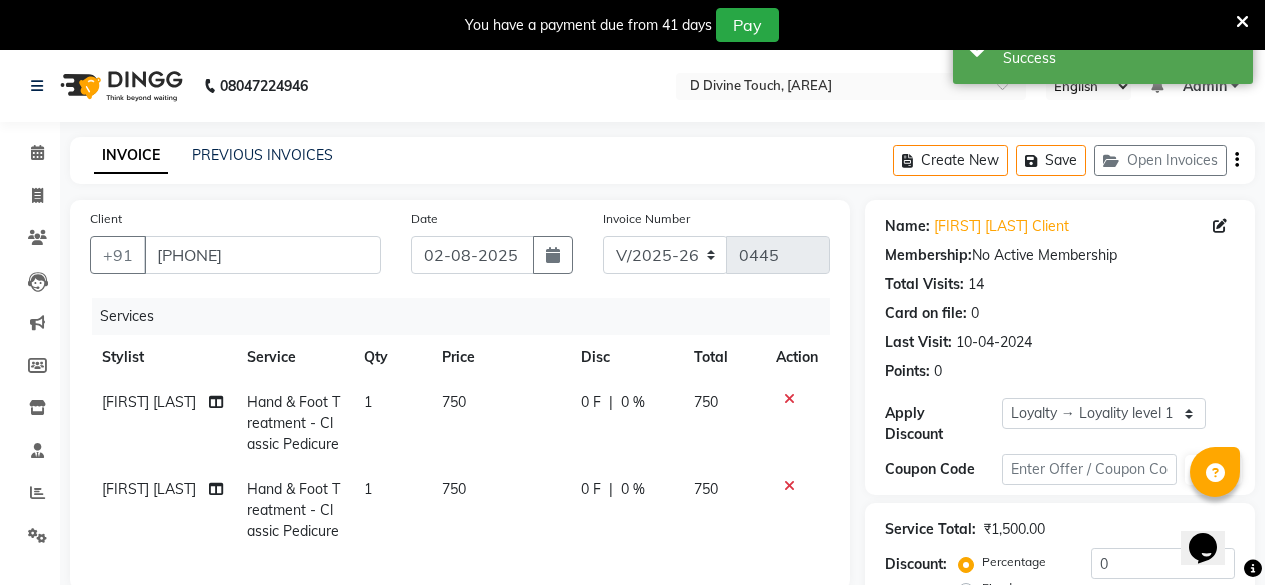click 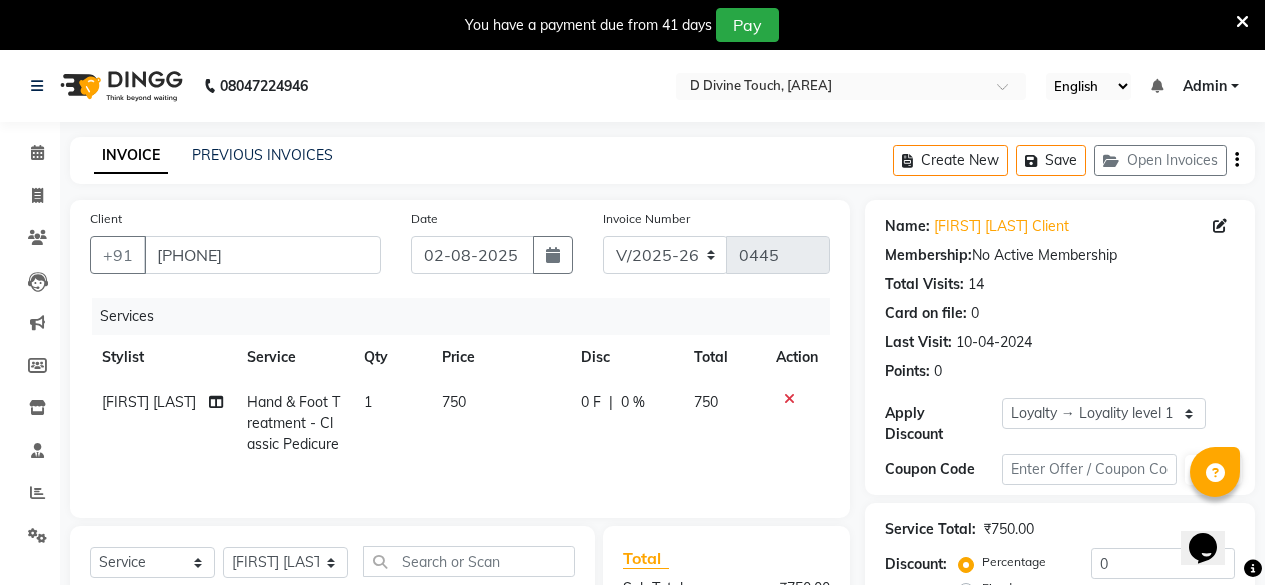 scroll, scrollTop: 287, scrollLeft: 0, axis: vertical 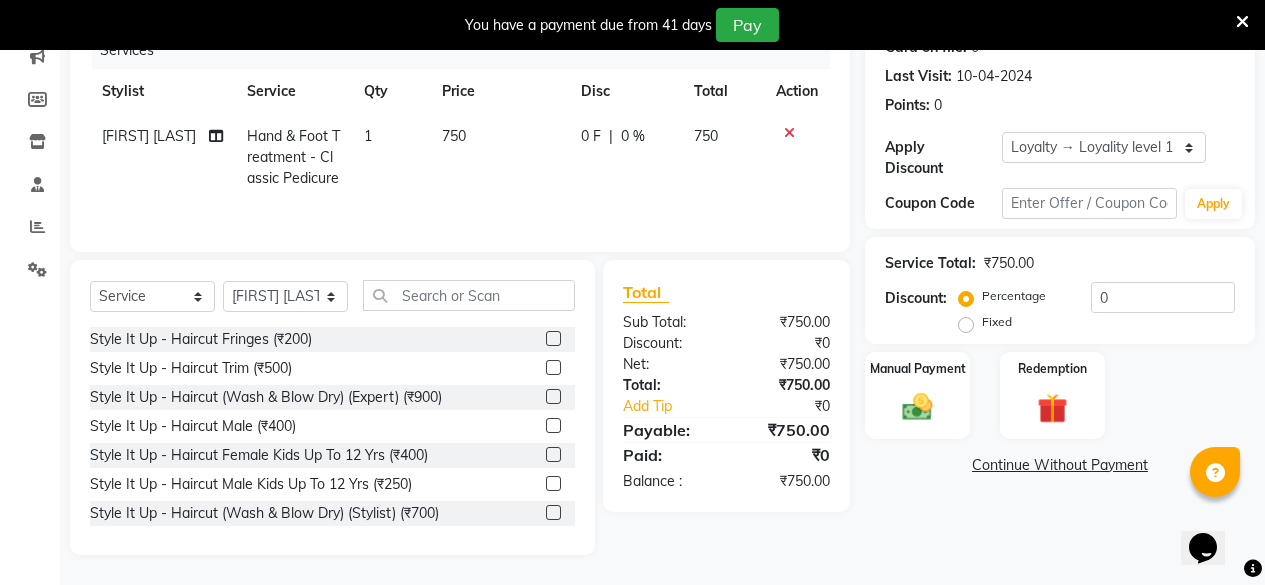 click on "750" 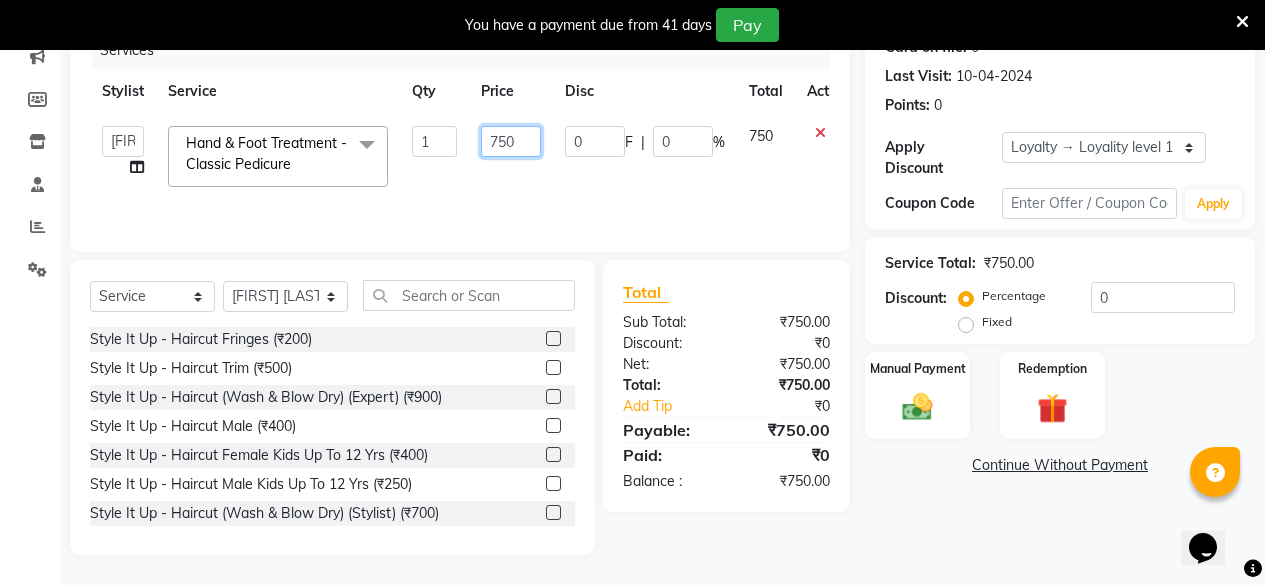 click on "750" 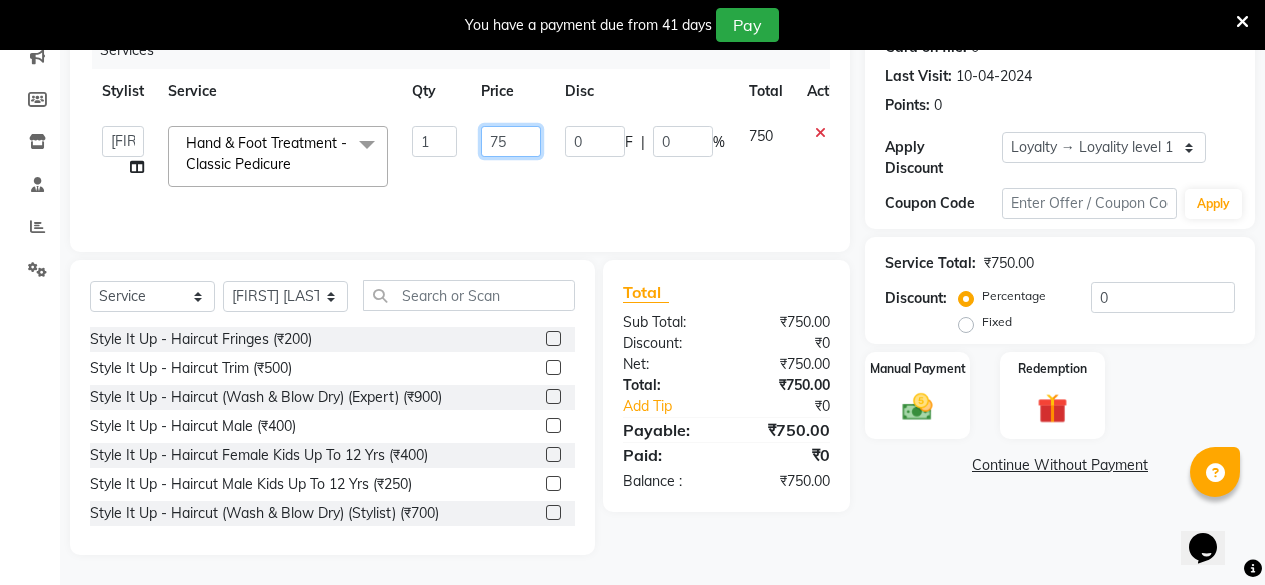 type on "7" 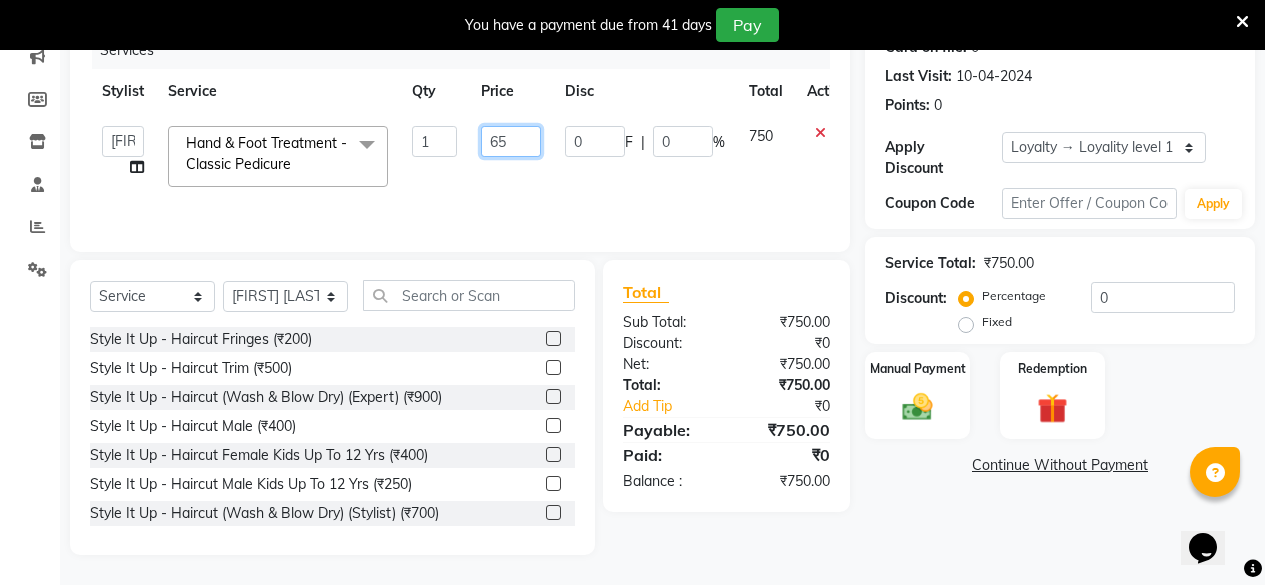 type on "650" 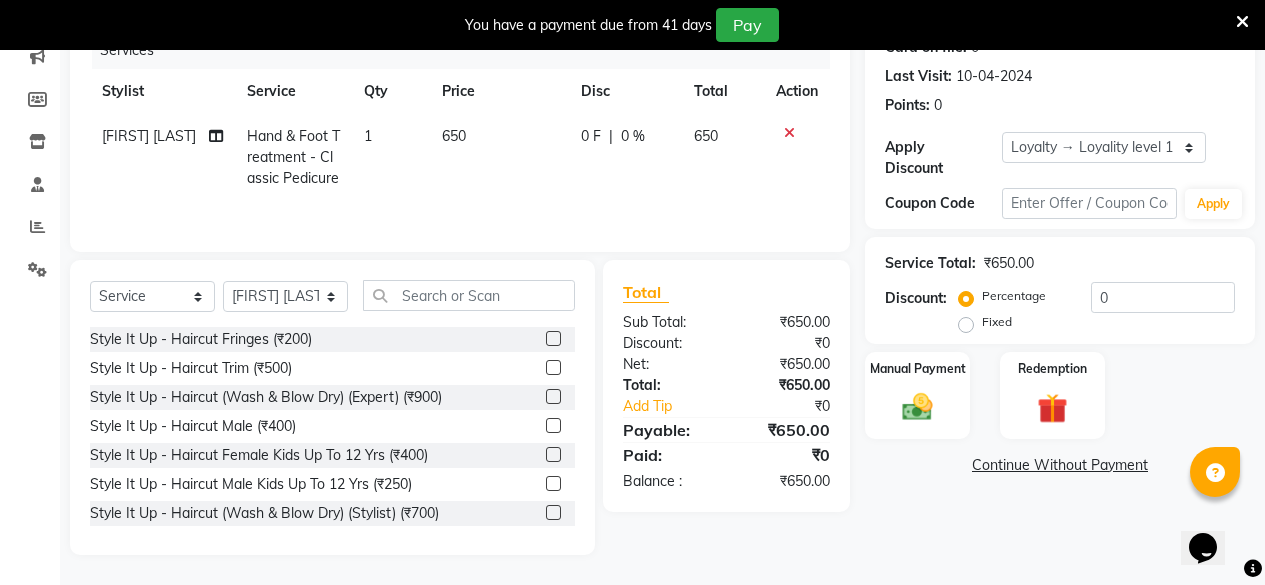 click on "Continue Without Payment" 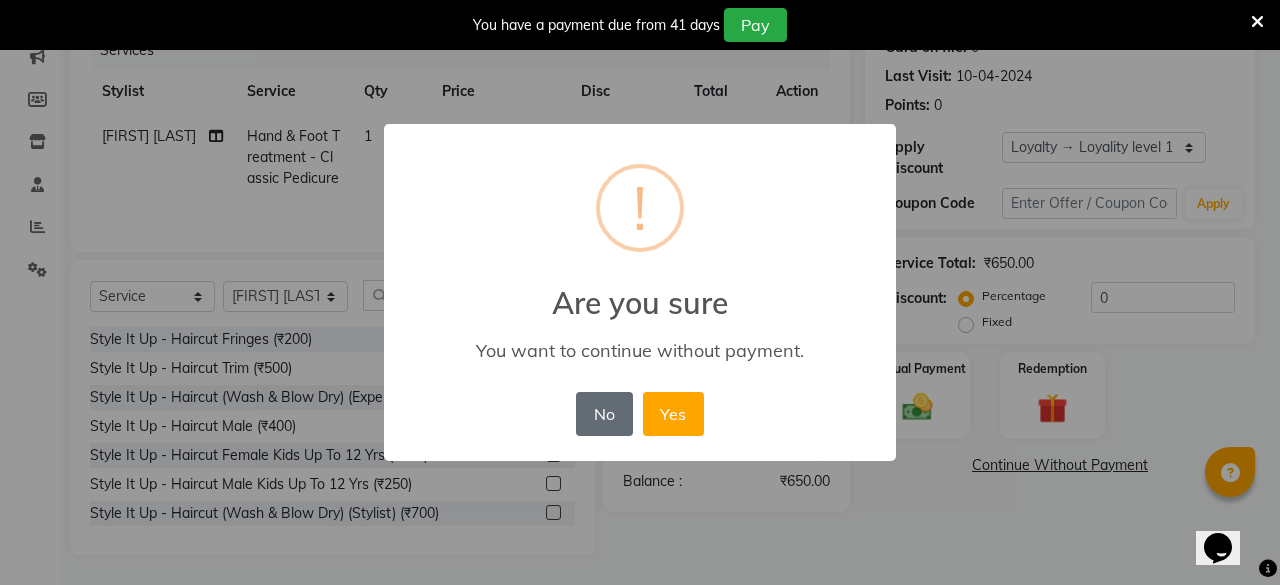 click on "No" at bounding box center [604, 414] 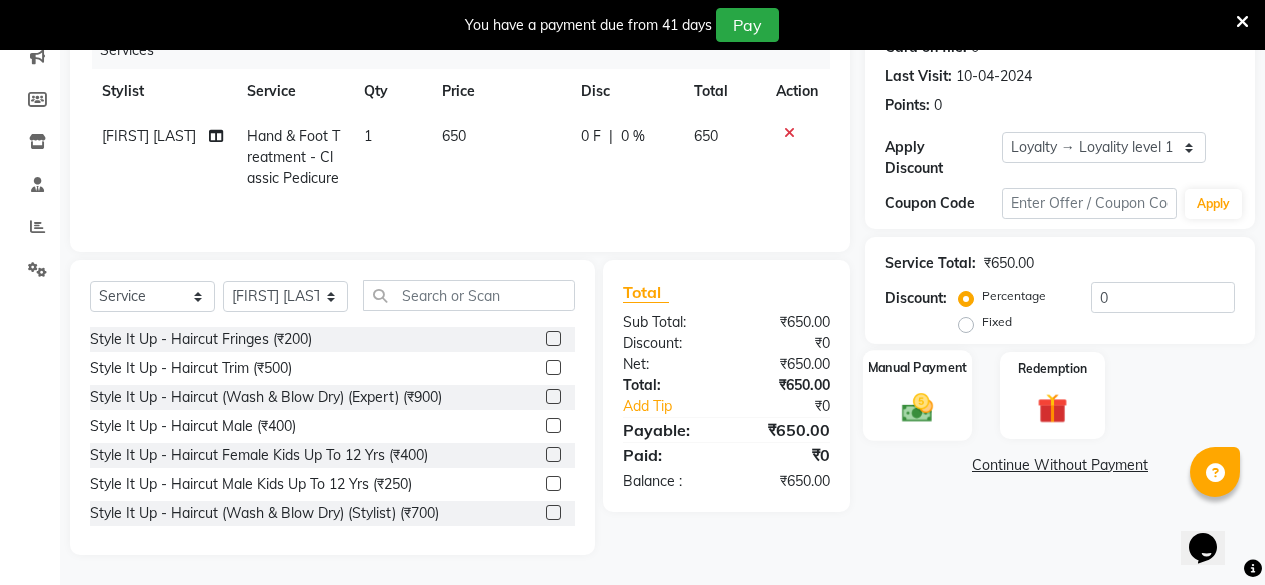 click 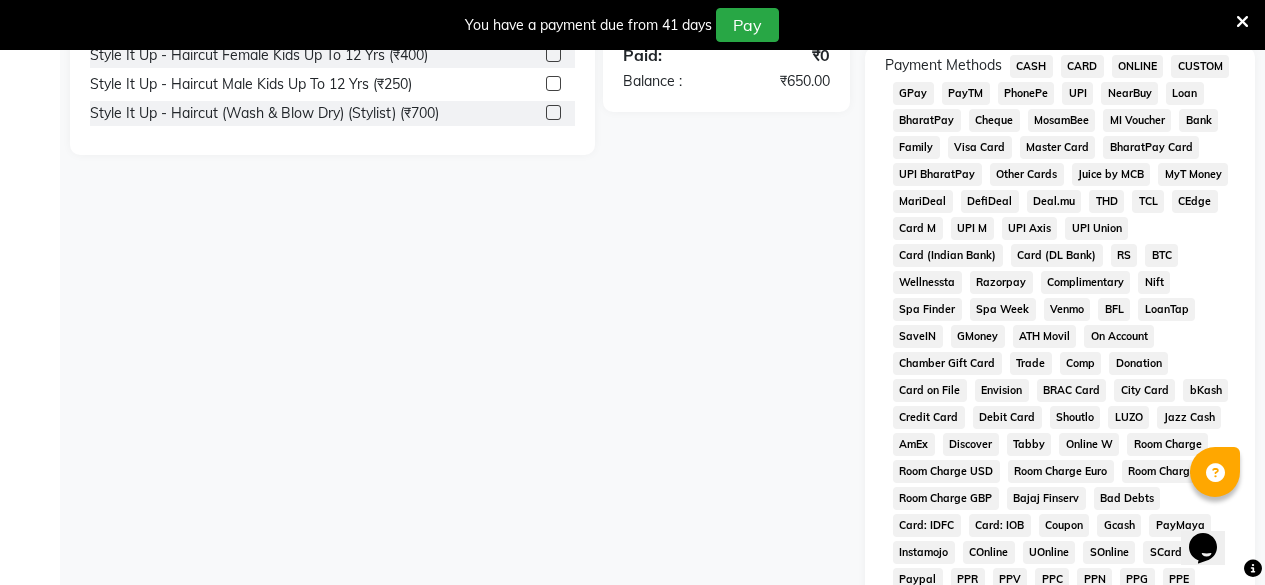 scroll, scrollTop: 566, scrollLeft: 0, axis: vertical 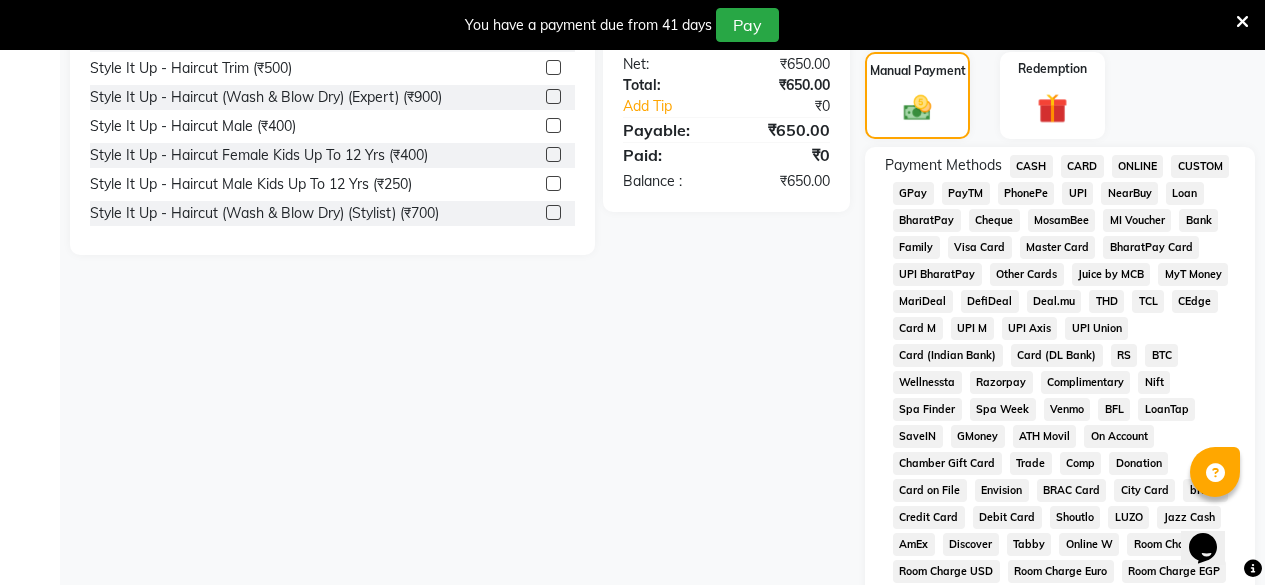click on "CASH" 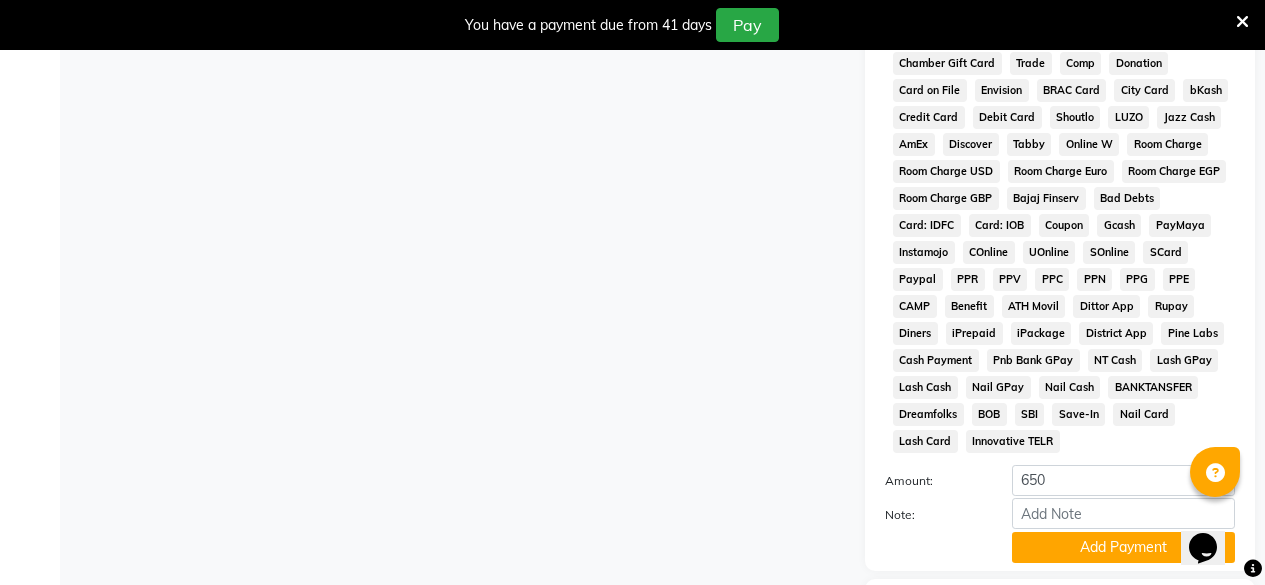 scroll, scrollTop: 1083, scrollLeft: 0, axis: vertical 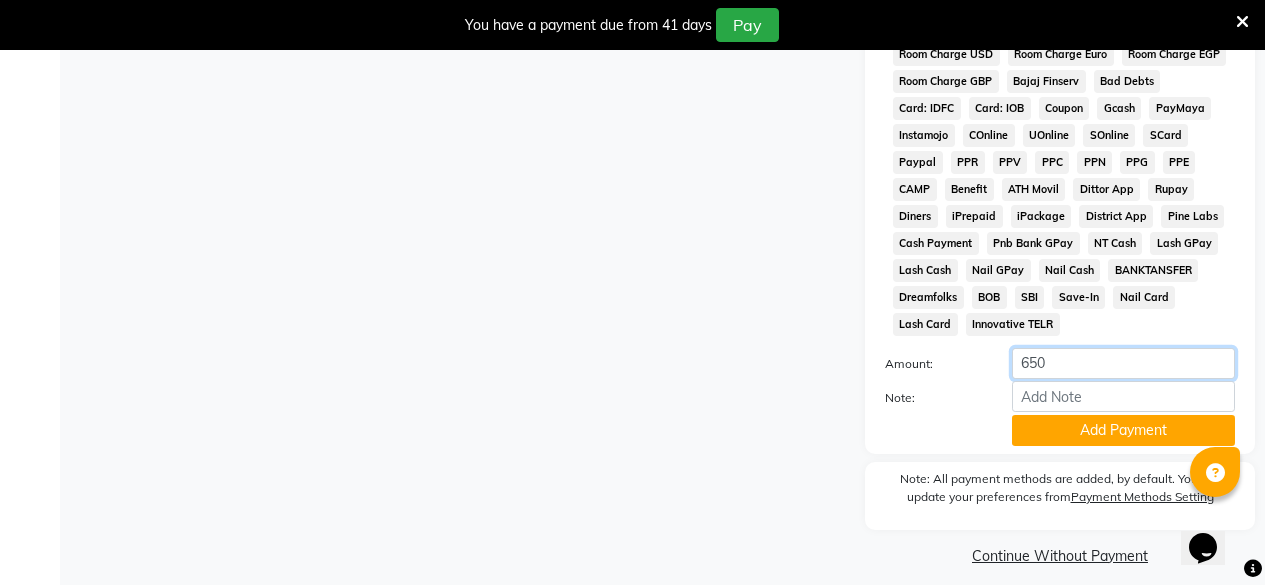 click on "650" 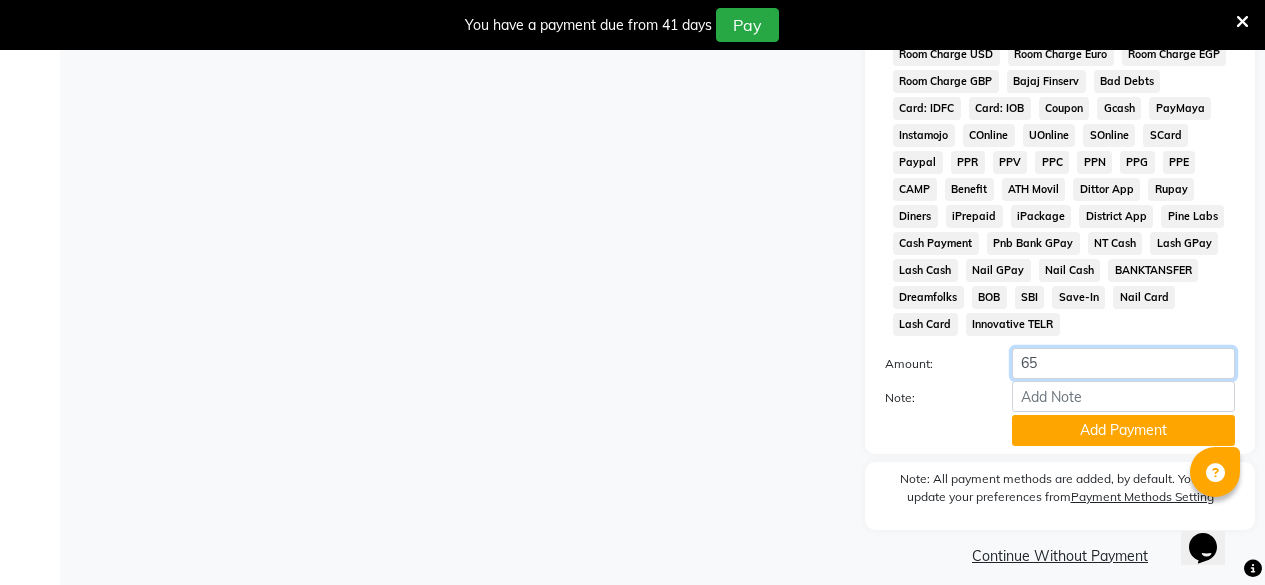 type on "6" 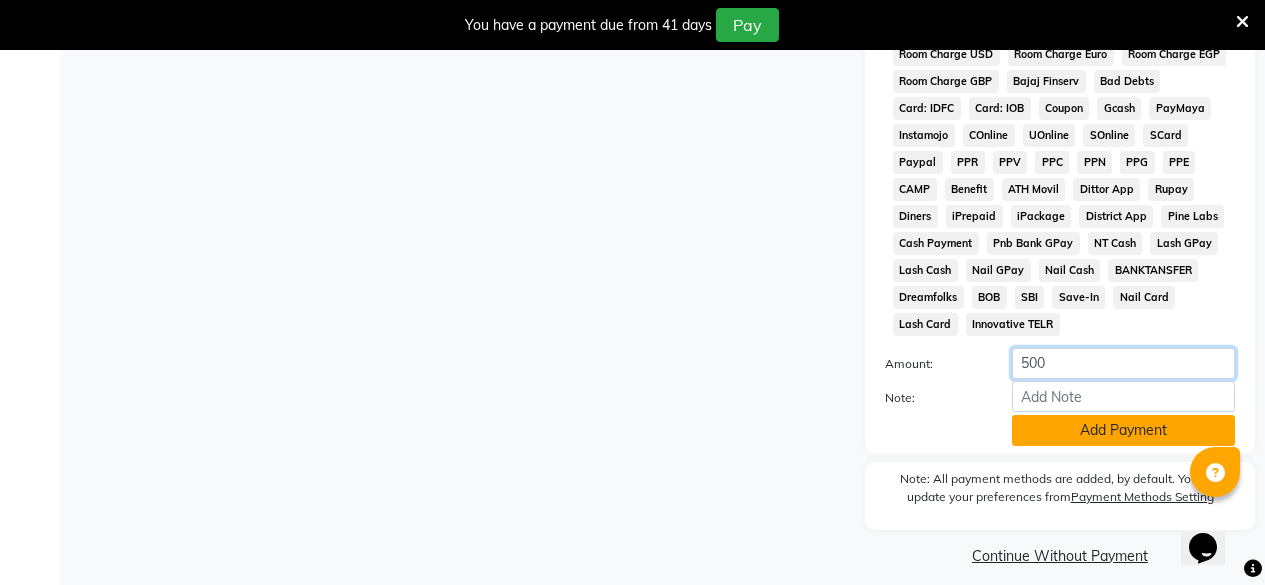 type on "500" 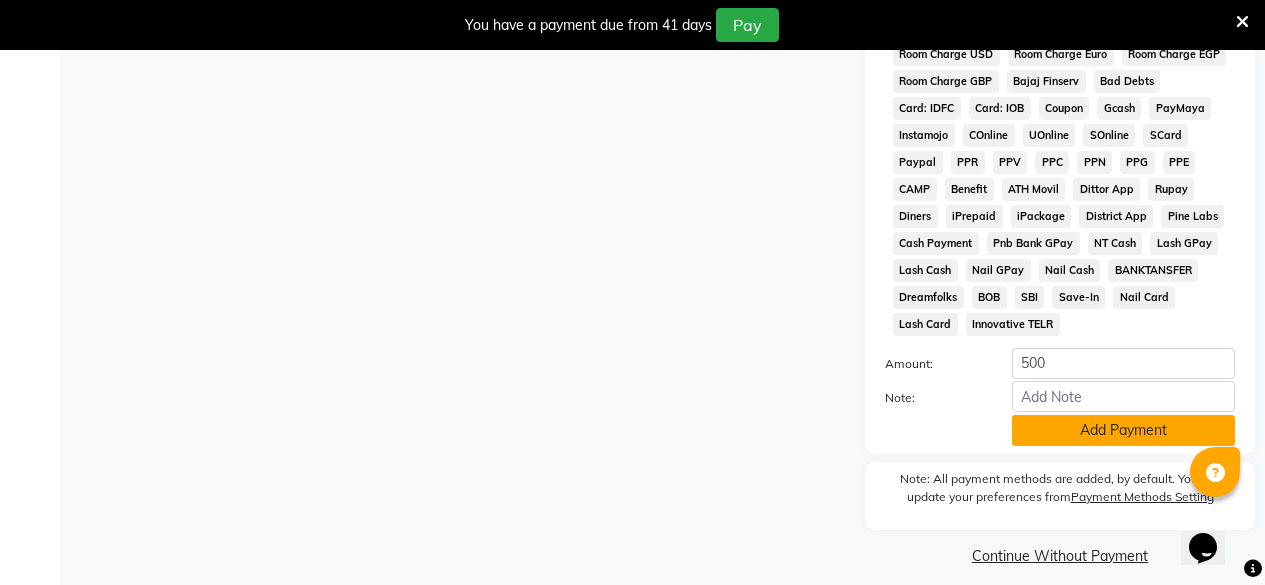 click on "Add Payment" 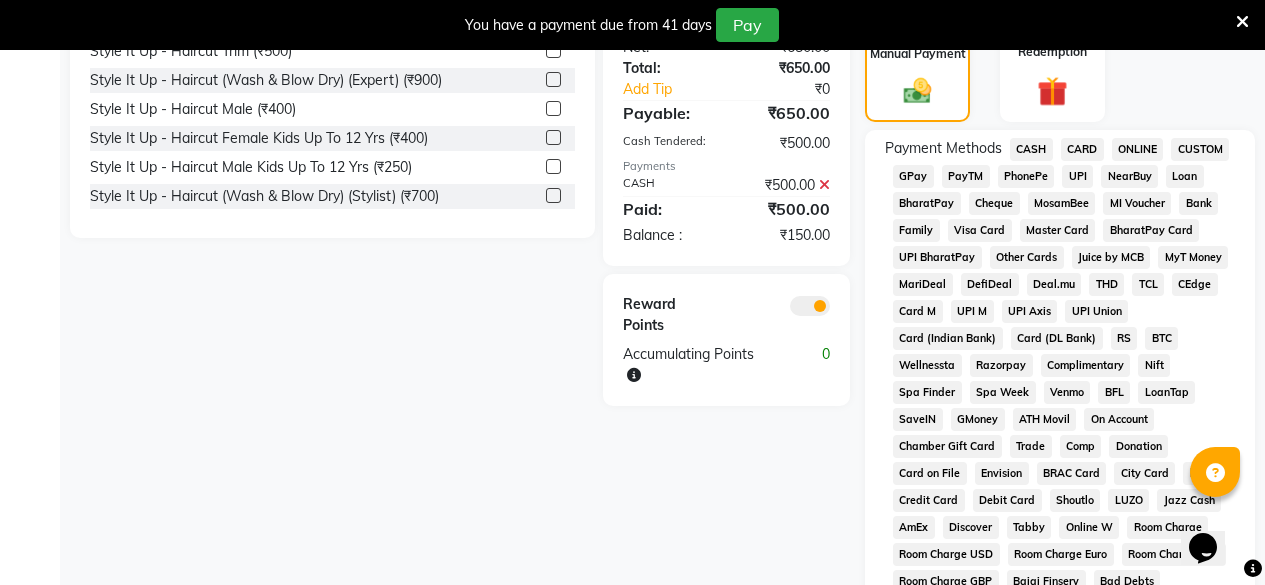 scroll, scrollTop: 483, scrollLeft: 0, axis: vertical 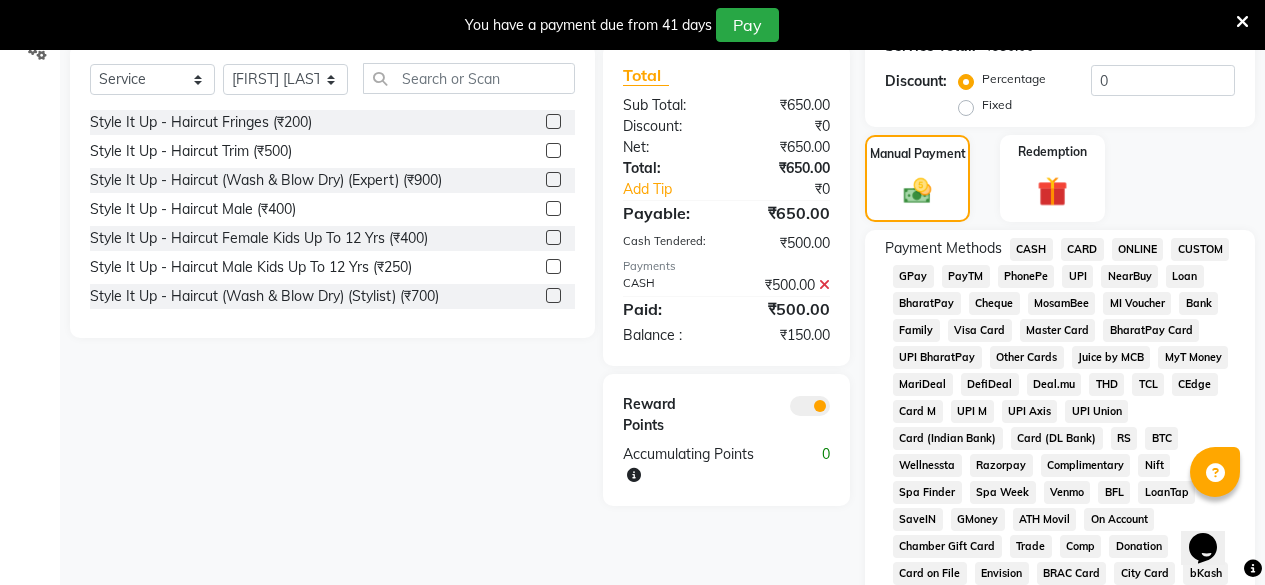 click on "GPay" 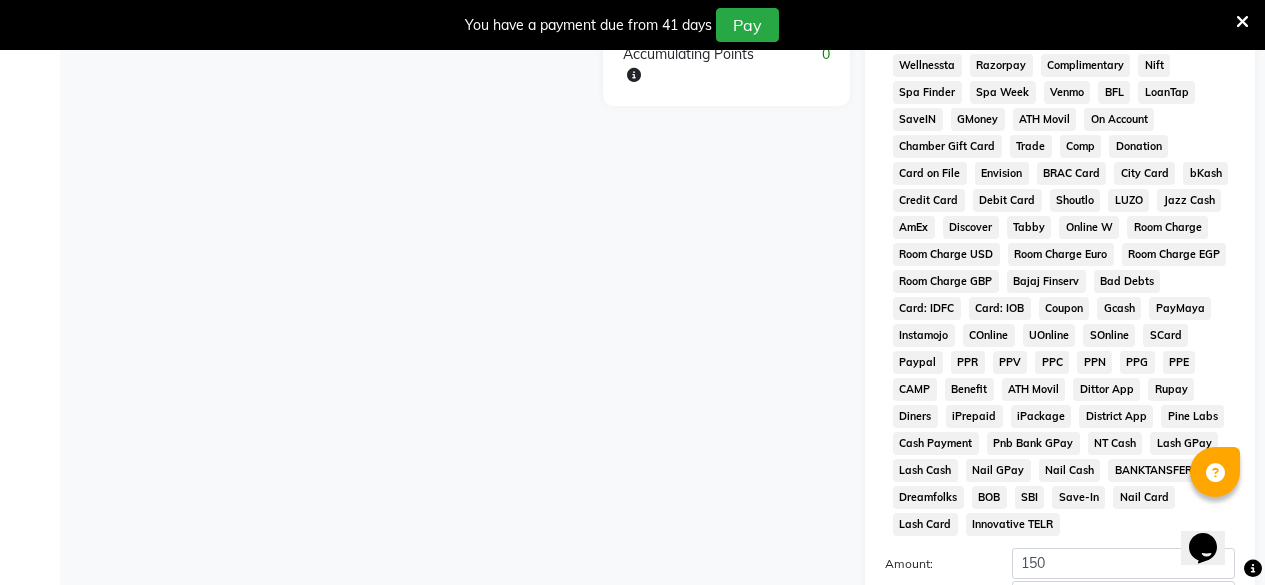scroll, scrollTop: 1196, scrollLeft: 0, axis: vertical 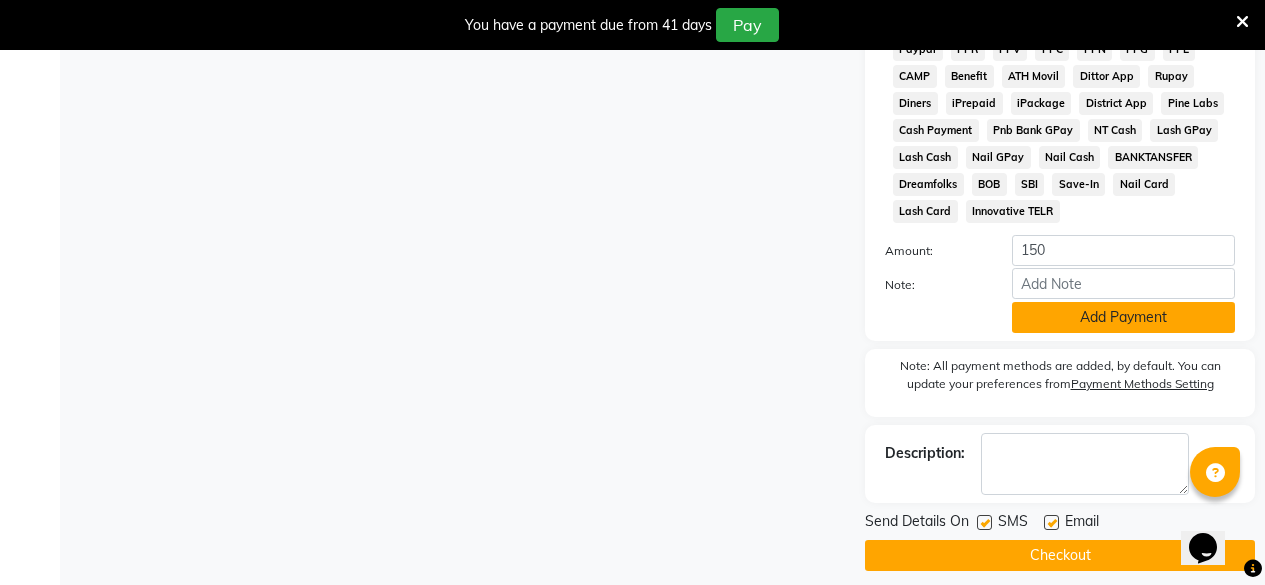 click on "Add Payment" 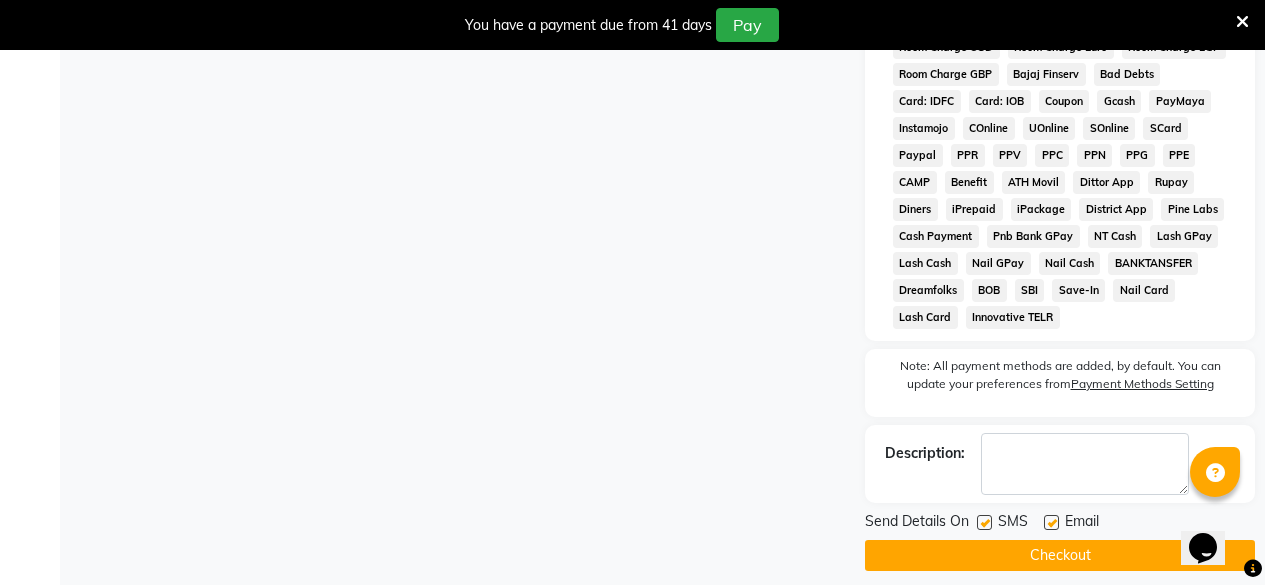 click on "Checkout" 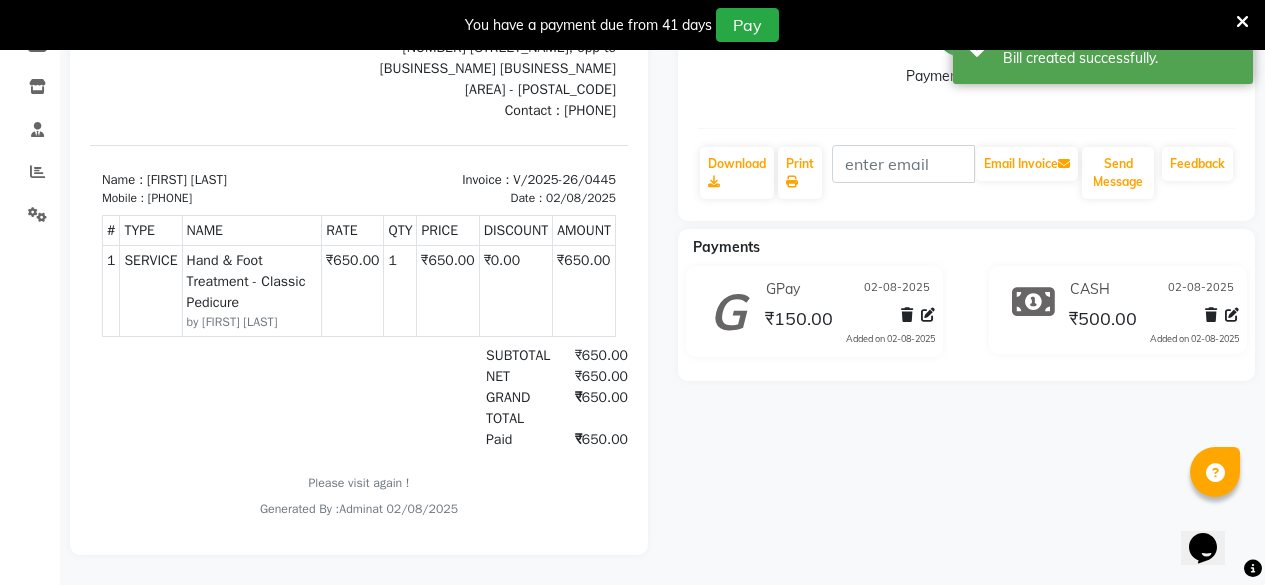 scroll, scrollTop: 0, scrollLeft: 0, axis: both 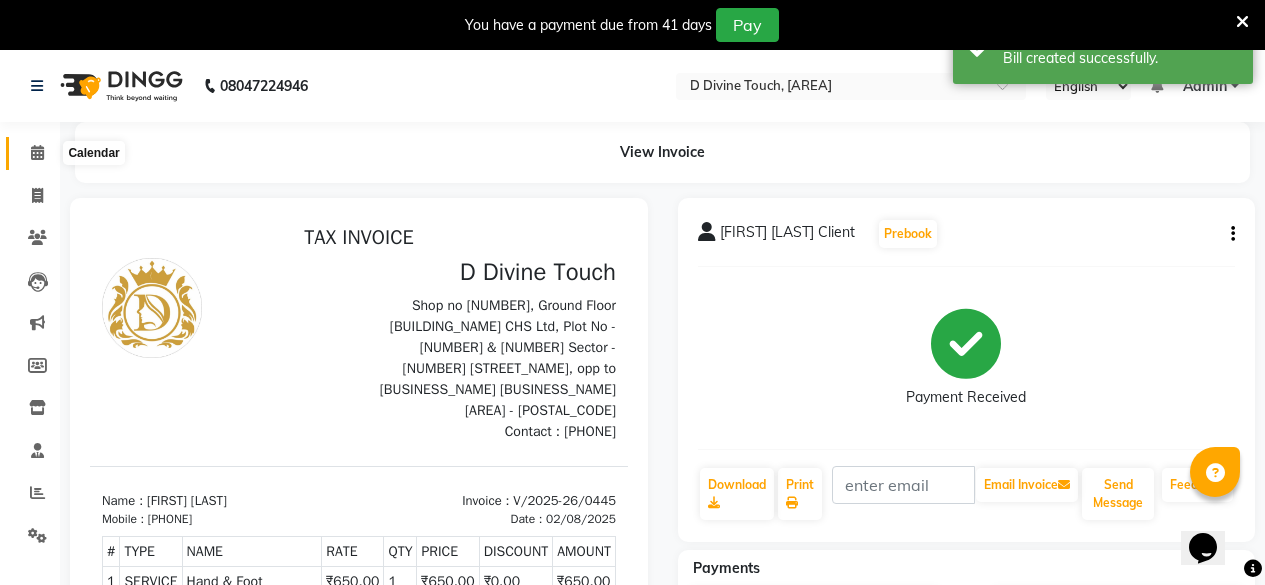 click 